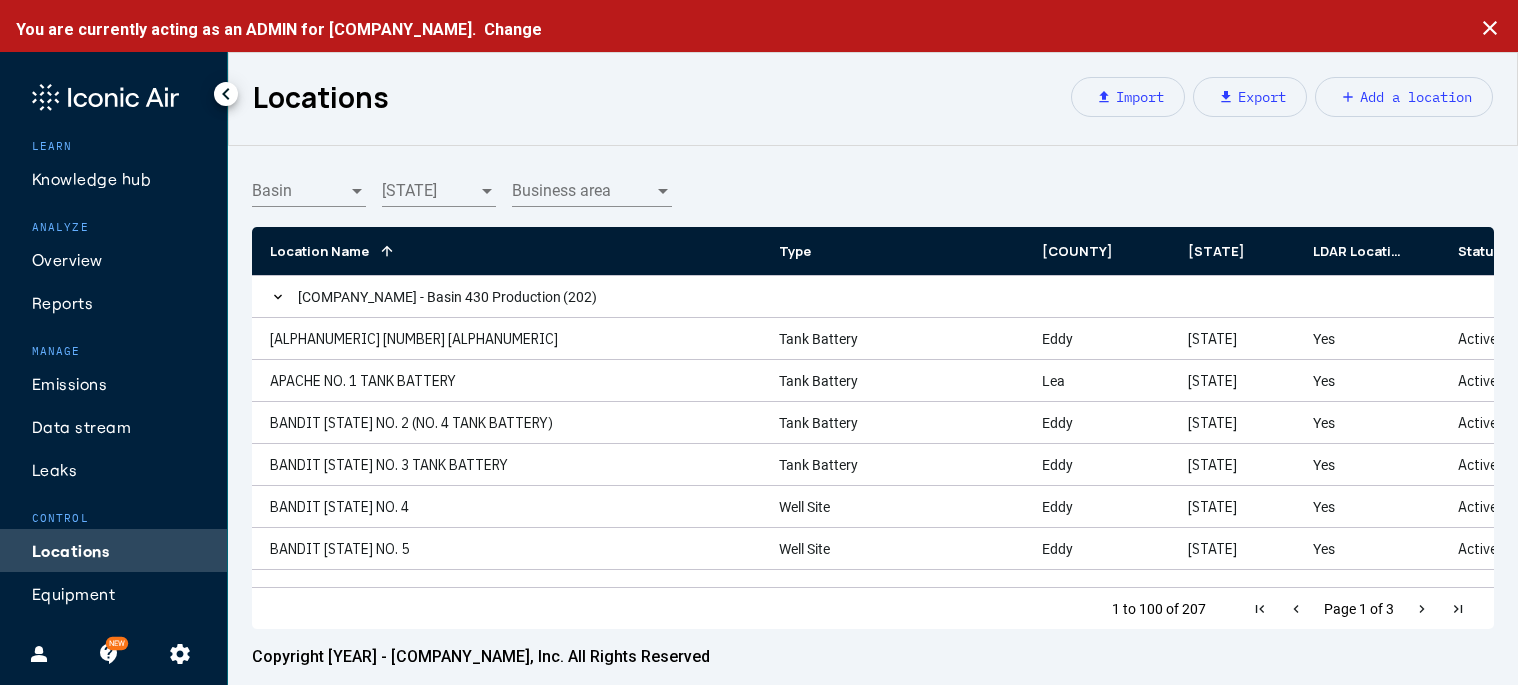 scroll, scrollTop: 0, scrollLeft: 0, axis: both 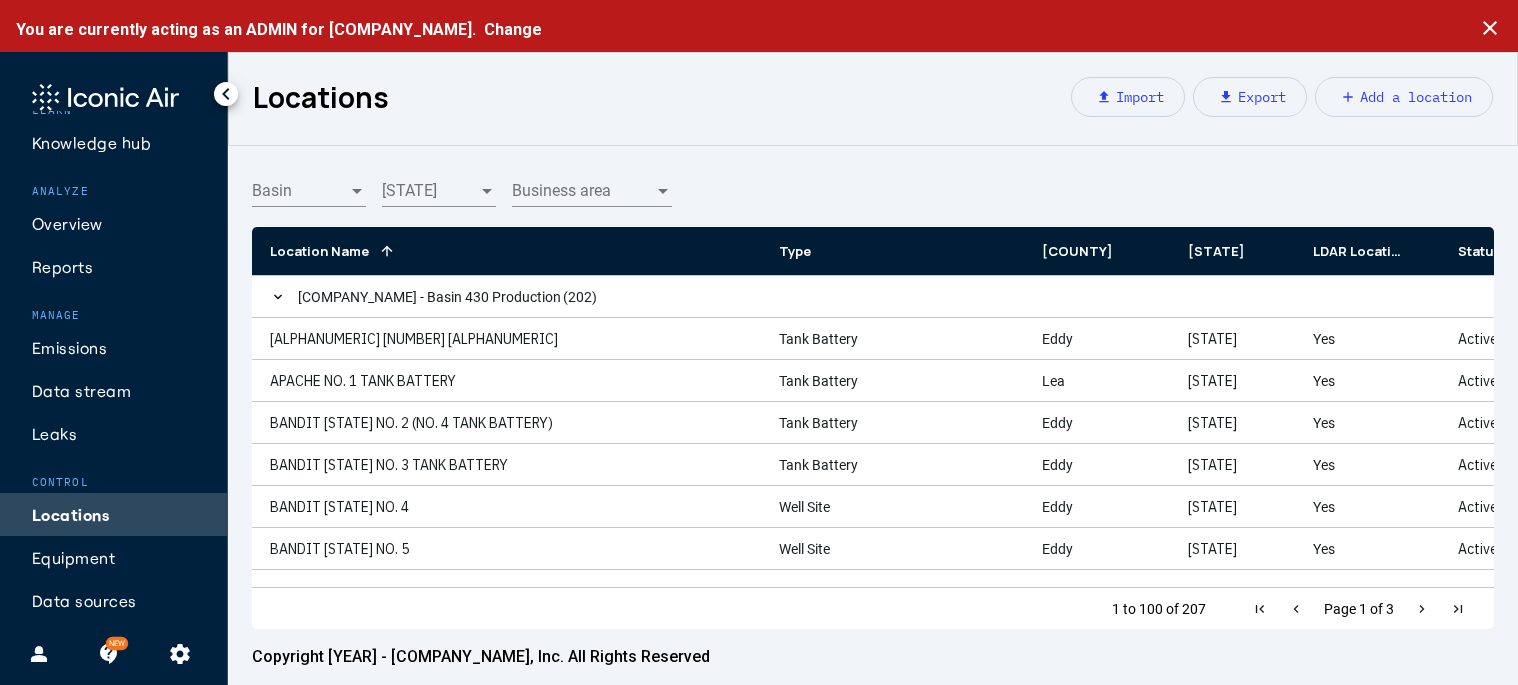 click on "settings" 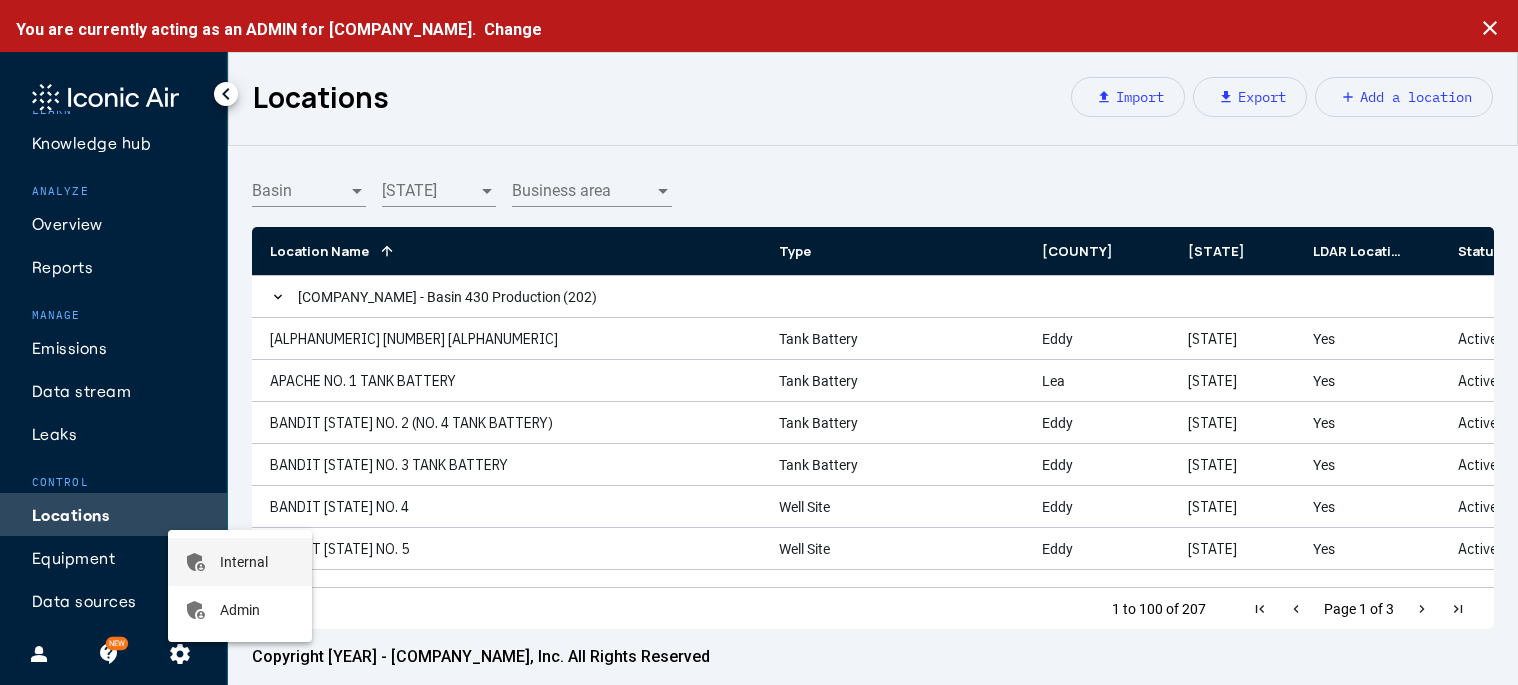 click on "Internal" at bounding box center (244, 562) 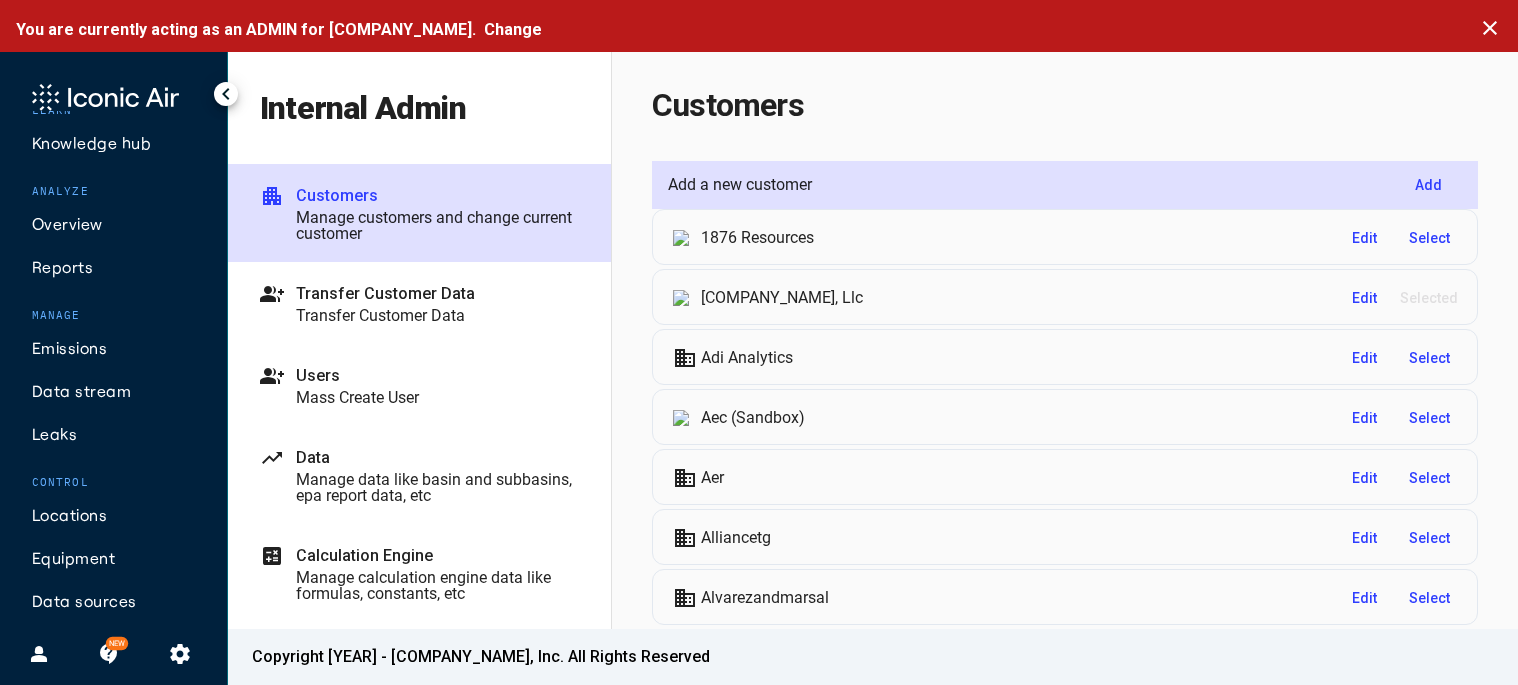 scroll, scrollTop: 0, scrollLeft: 0, axis: both 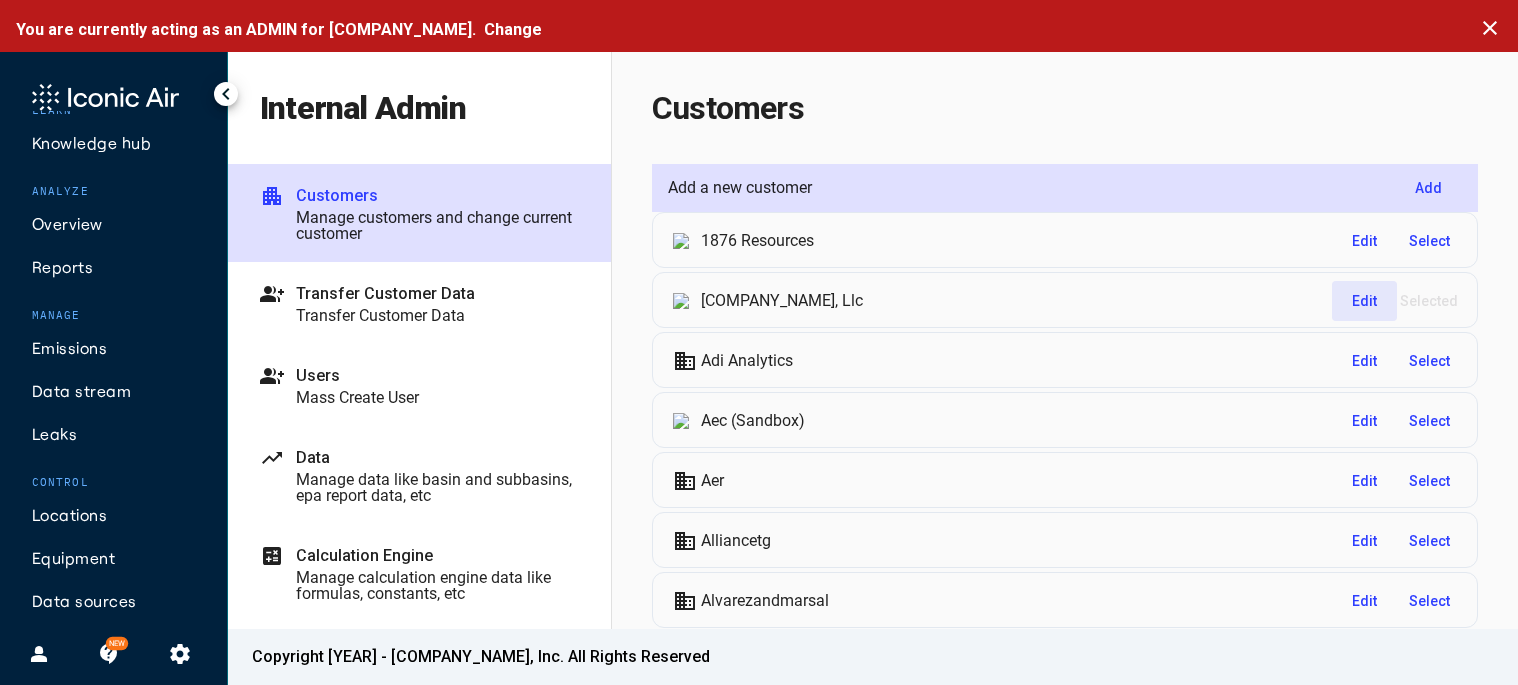click on "Edit" 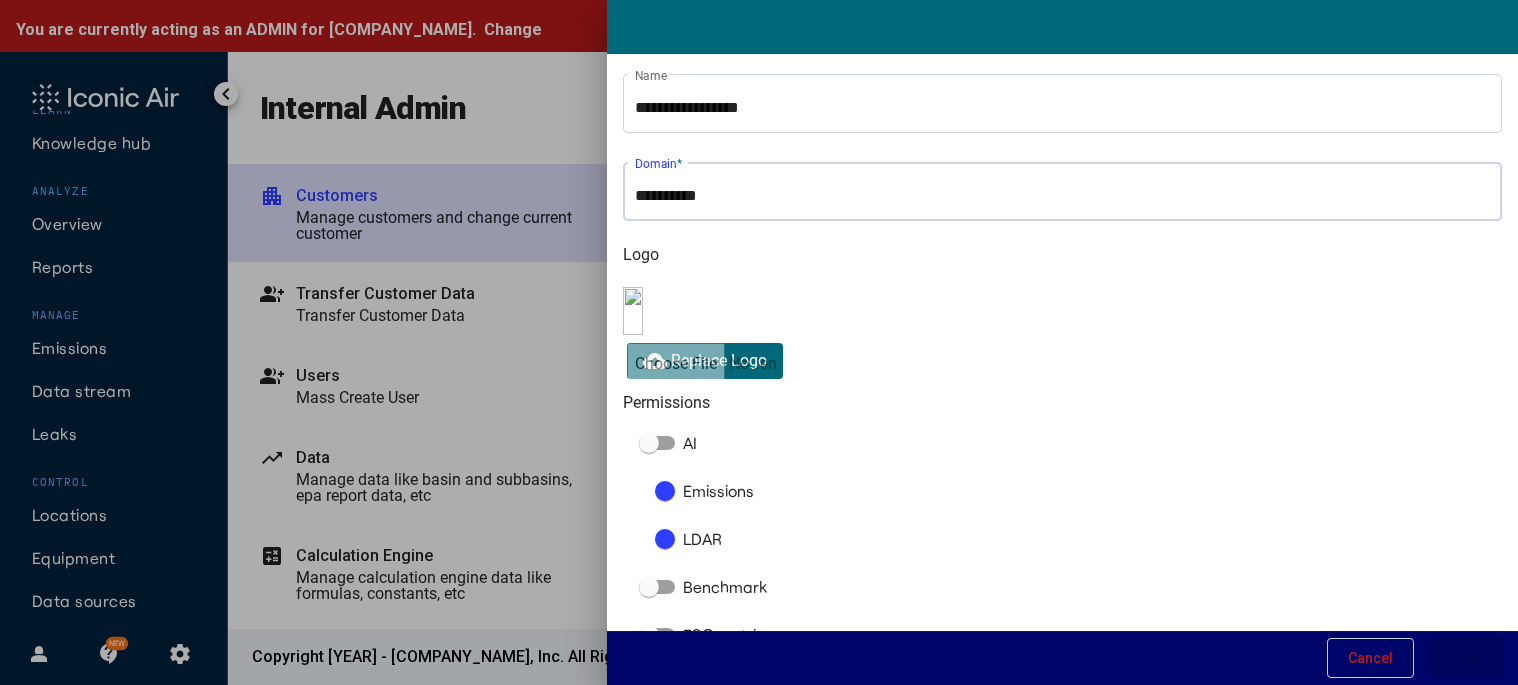 click on "Domain  *" at bounding box center (1062, 196) 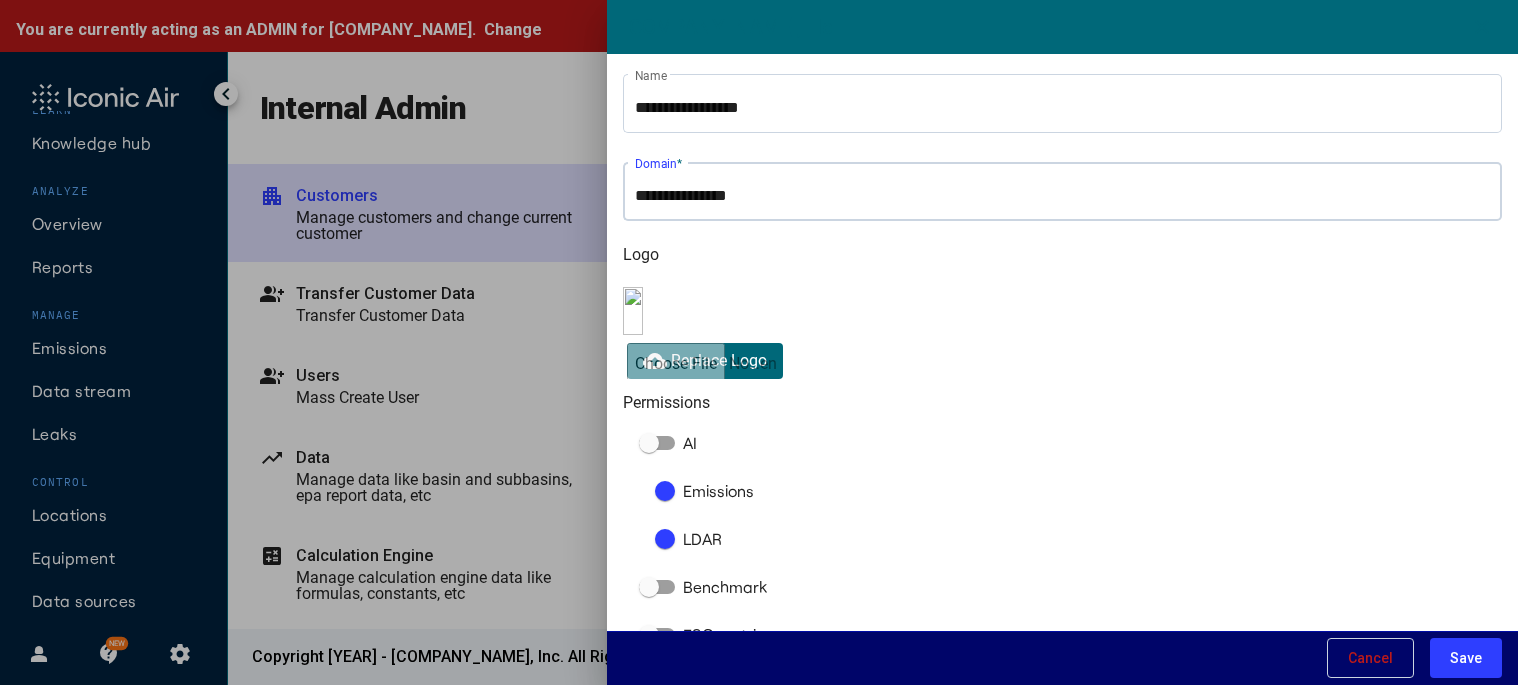 type on "**********" 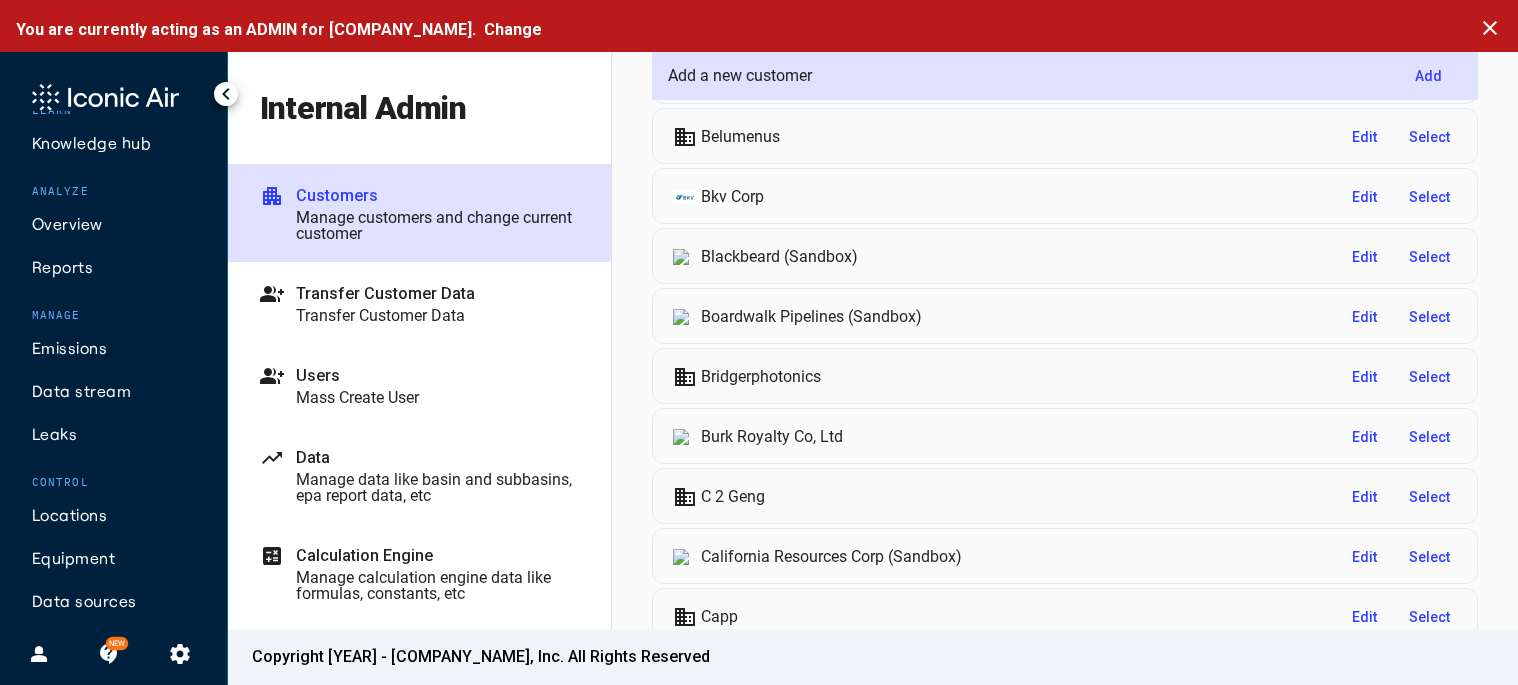 scroll, scrollTop: 1100, scrollLeft: 0, axis: vertical 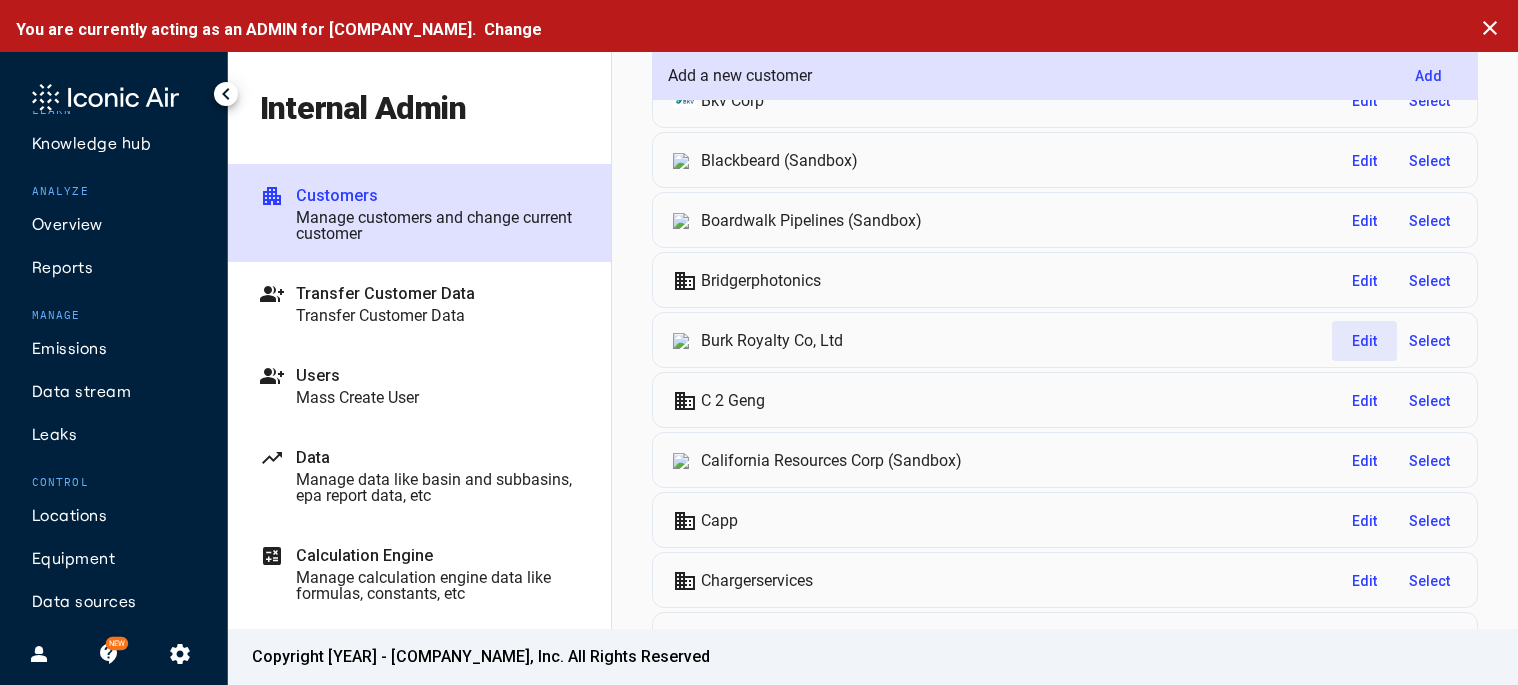 click on "Edit" 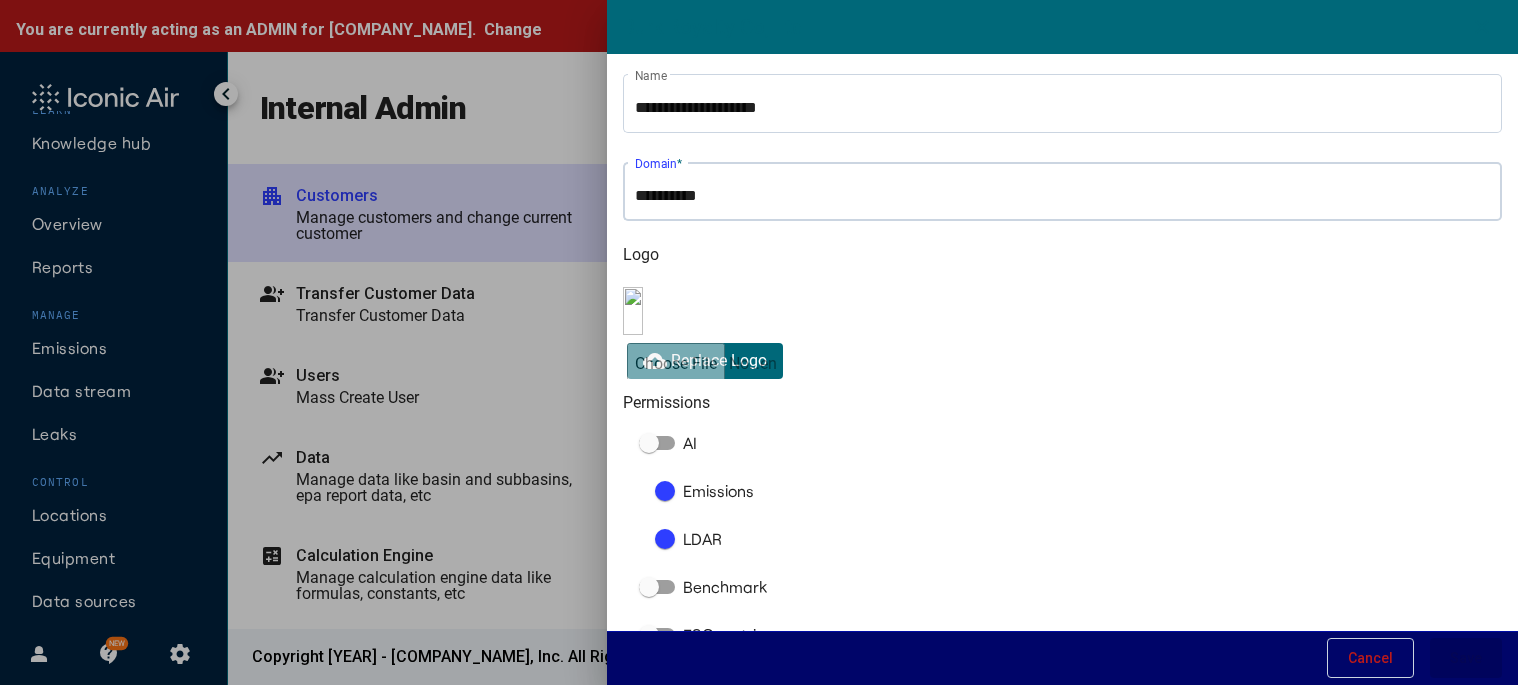 click on "Domain  *" at bounding box center (1062, 196) 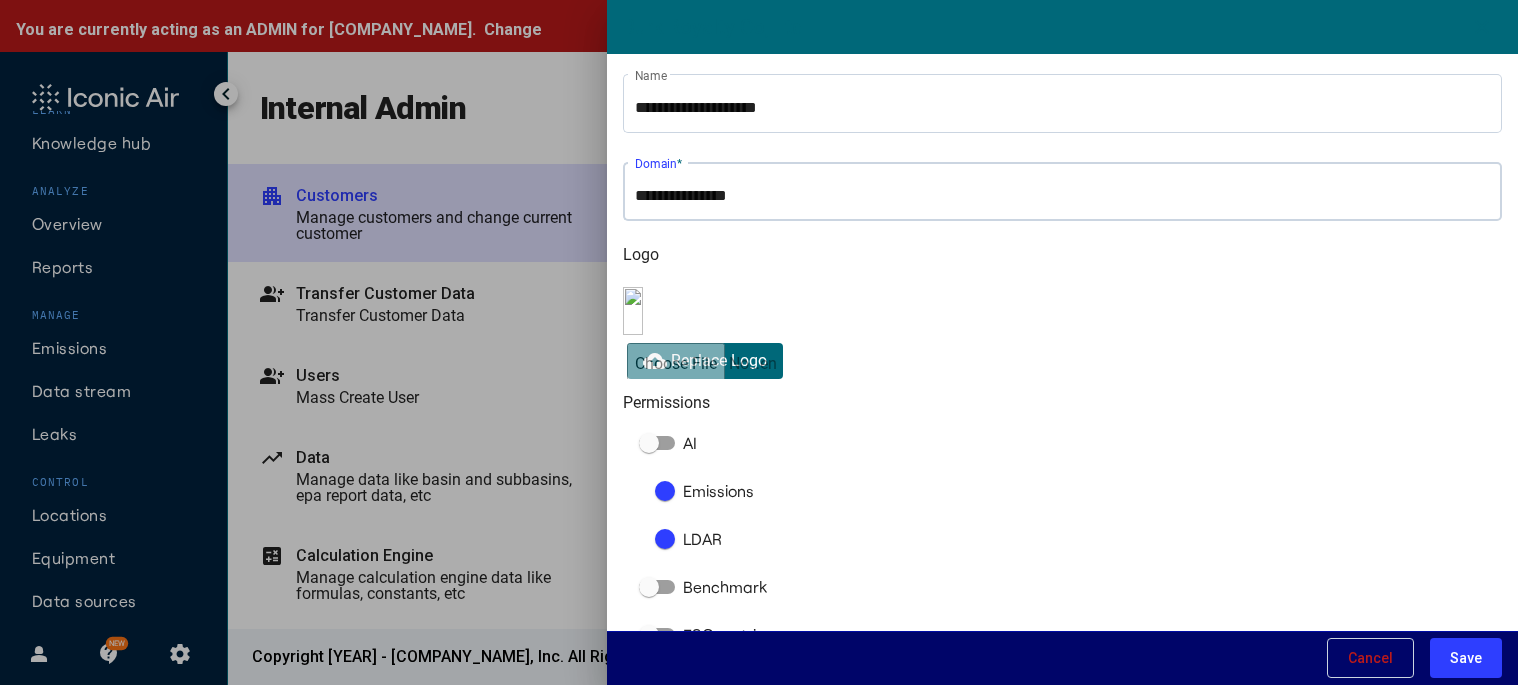 type on "**********" 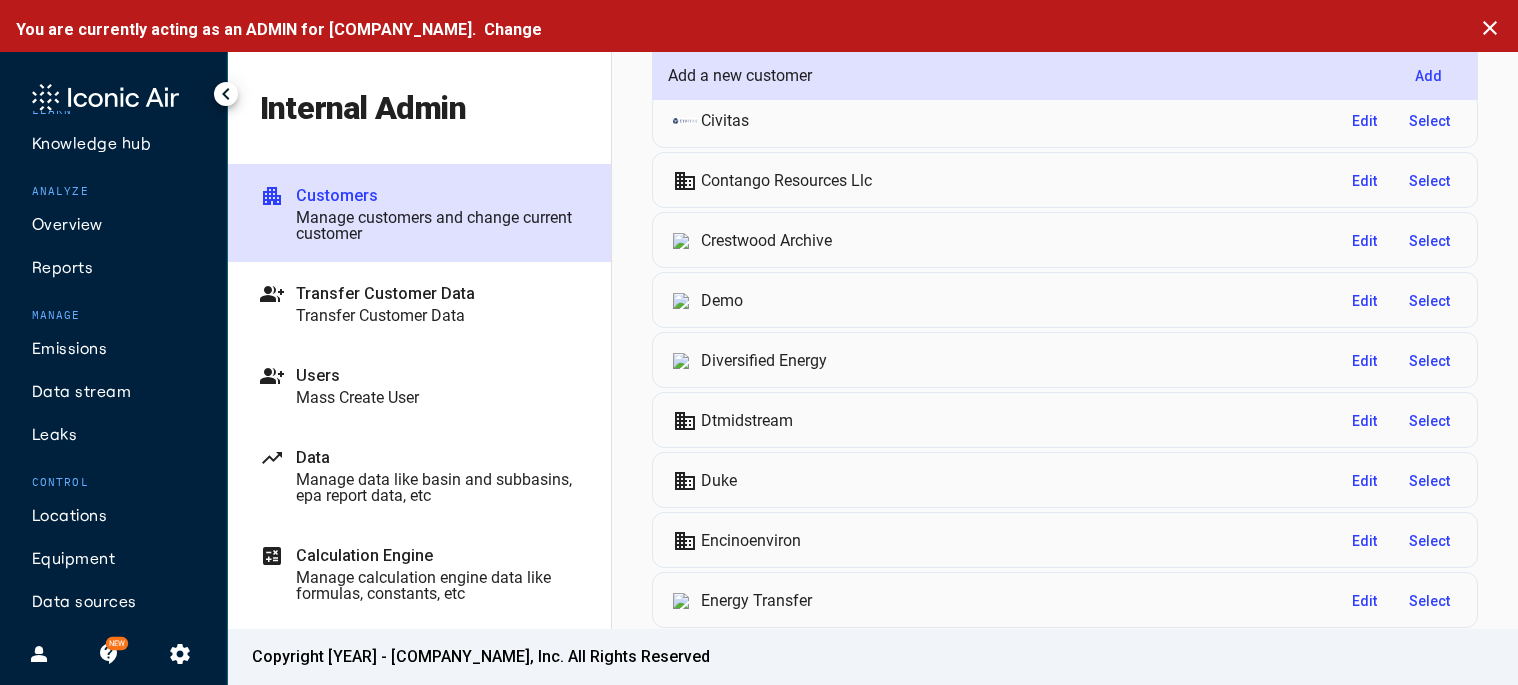 scroll, scrollTop: 1900, scrollLeft: 0, axis: vertical 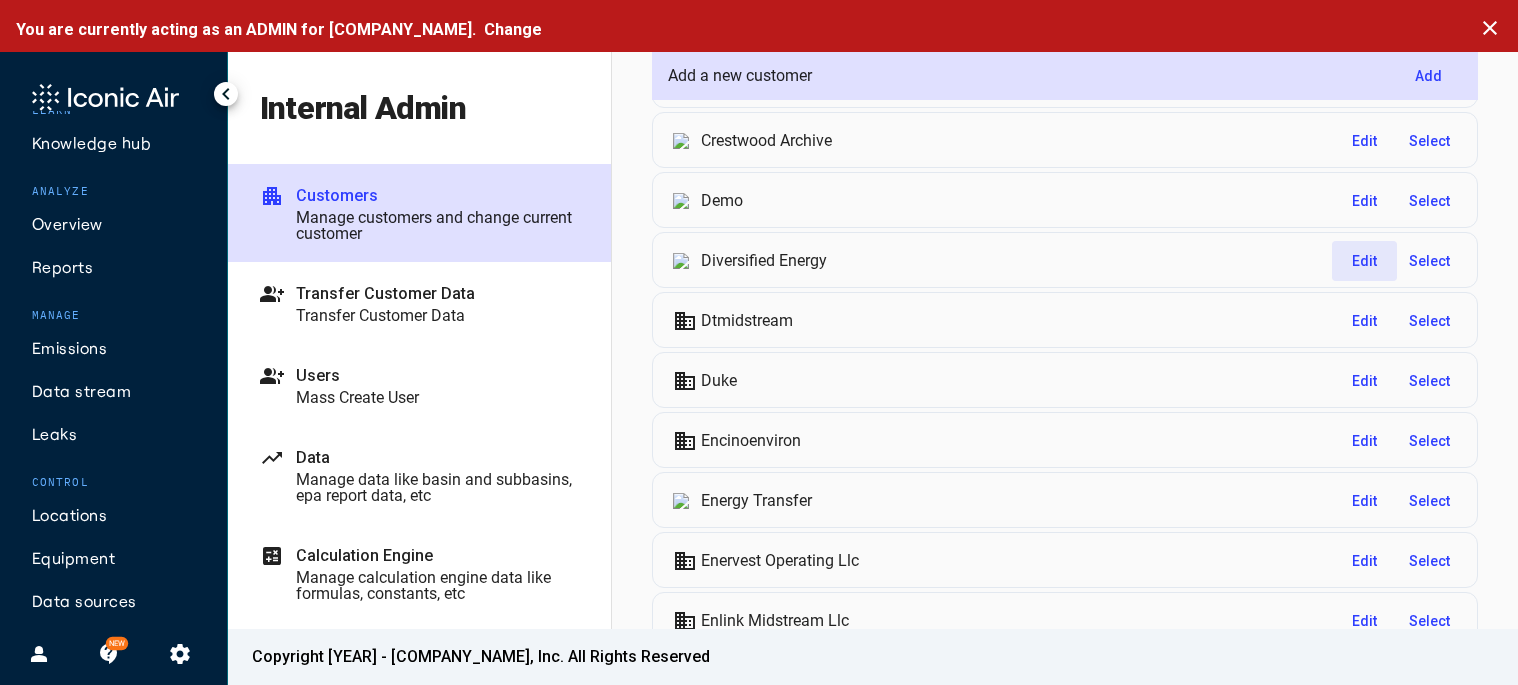 click on "Edit" 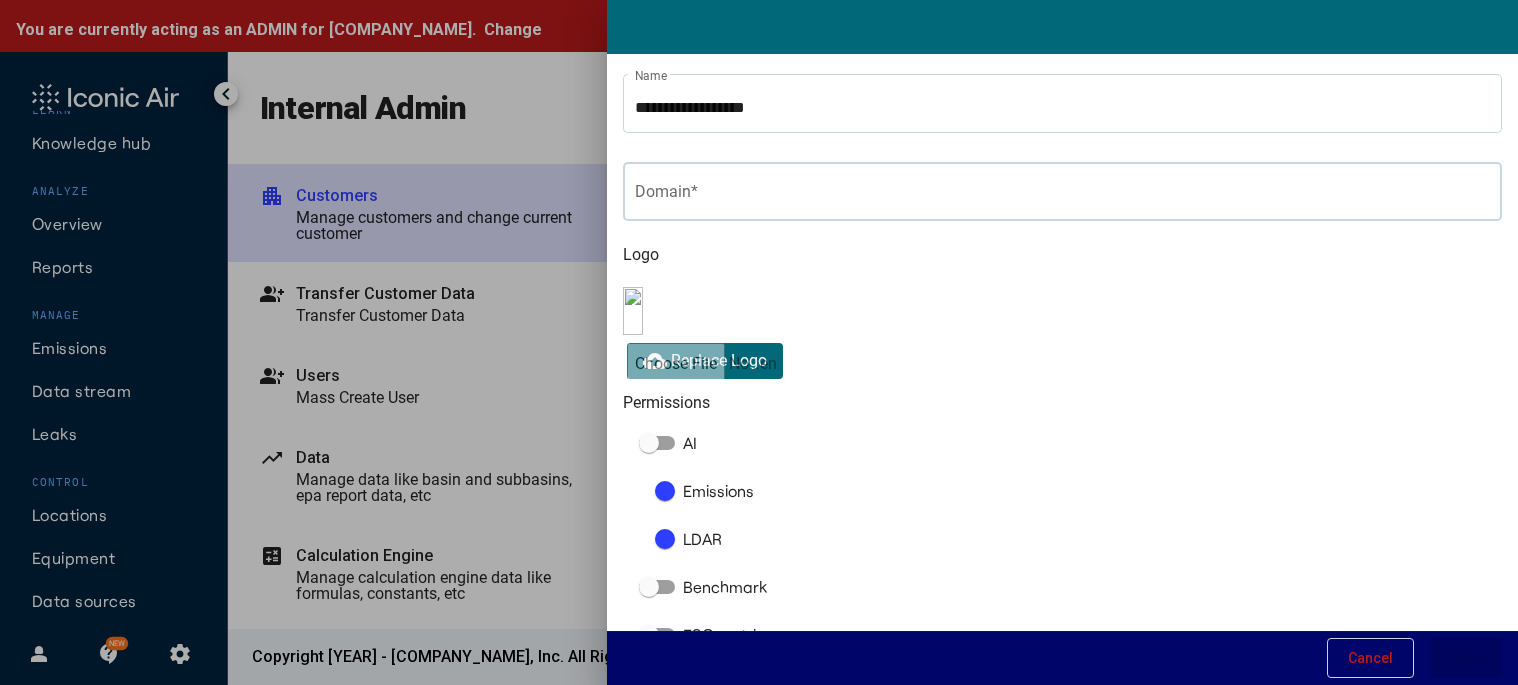 click on "Domain  *" at bounding box center [1062, 196] 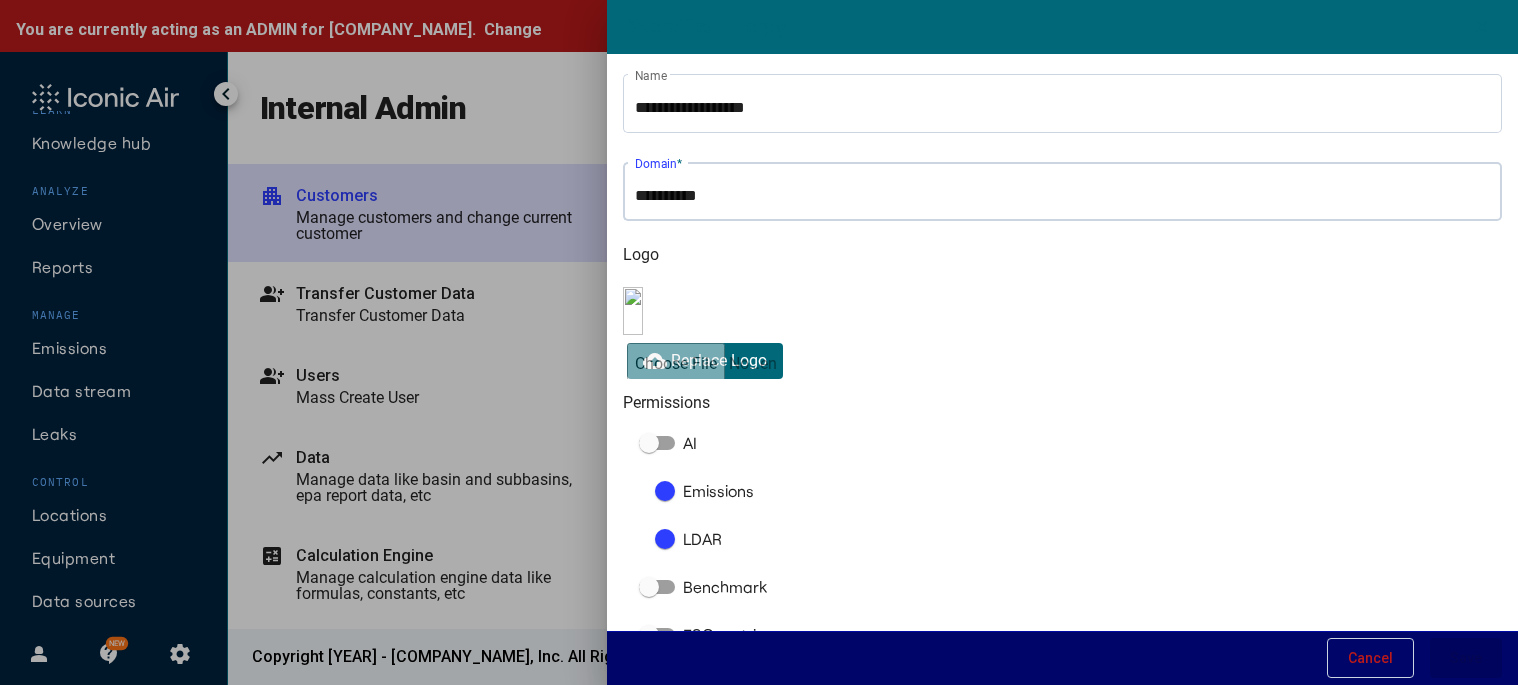 paste on "********" 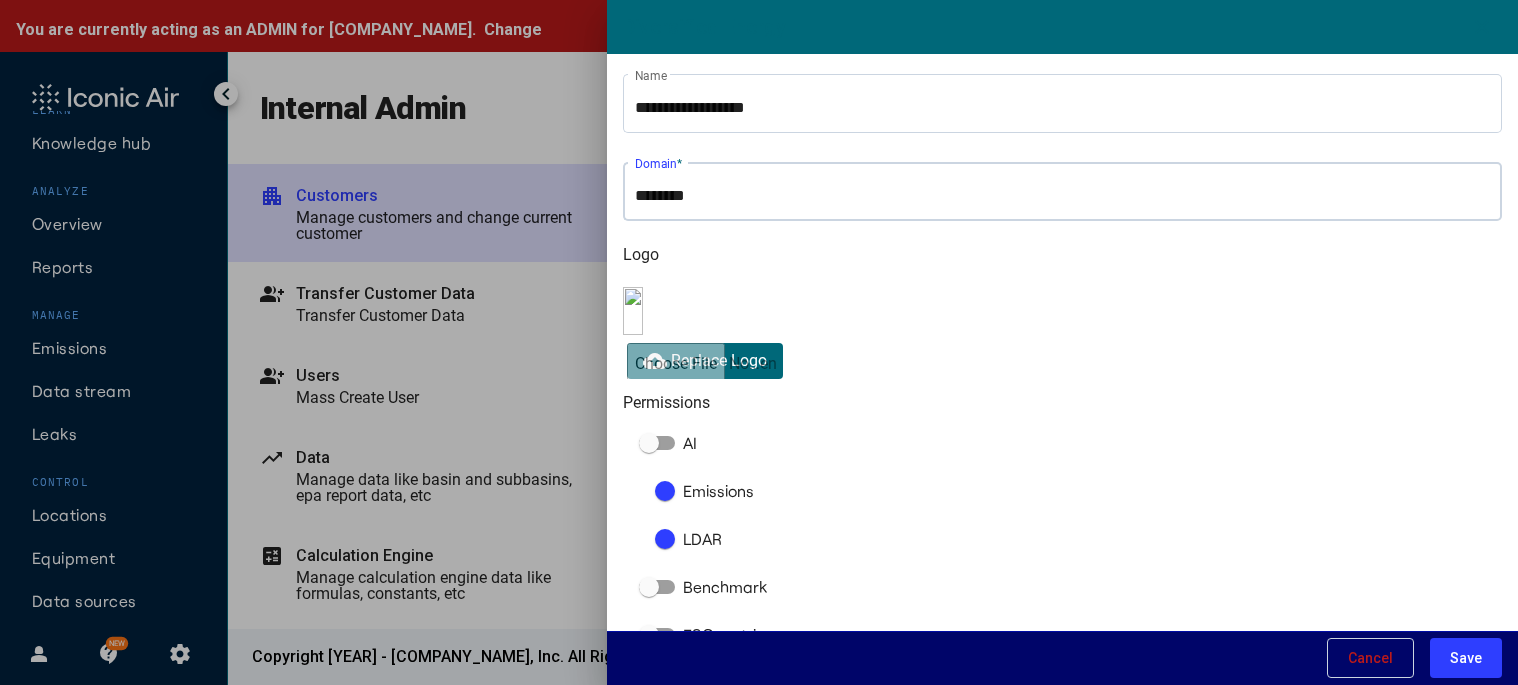 type on "********" 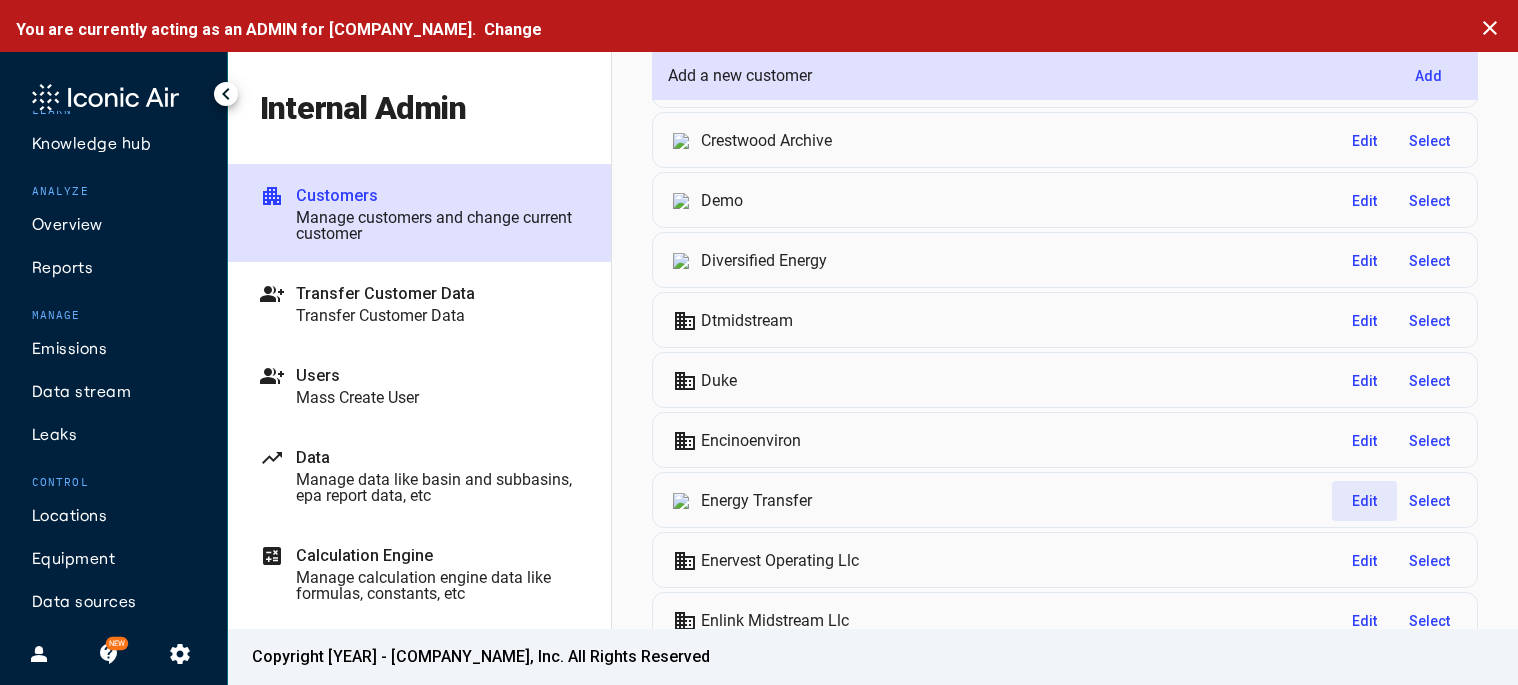 click on "Edit" 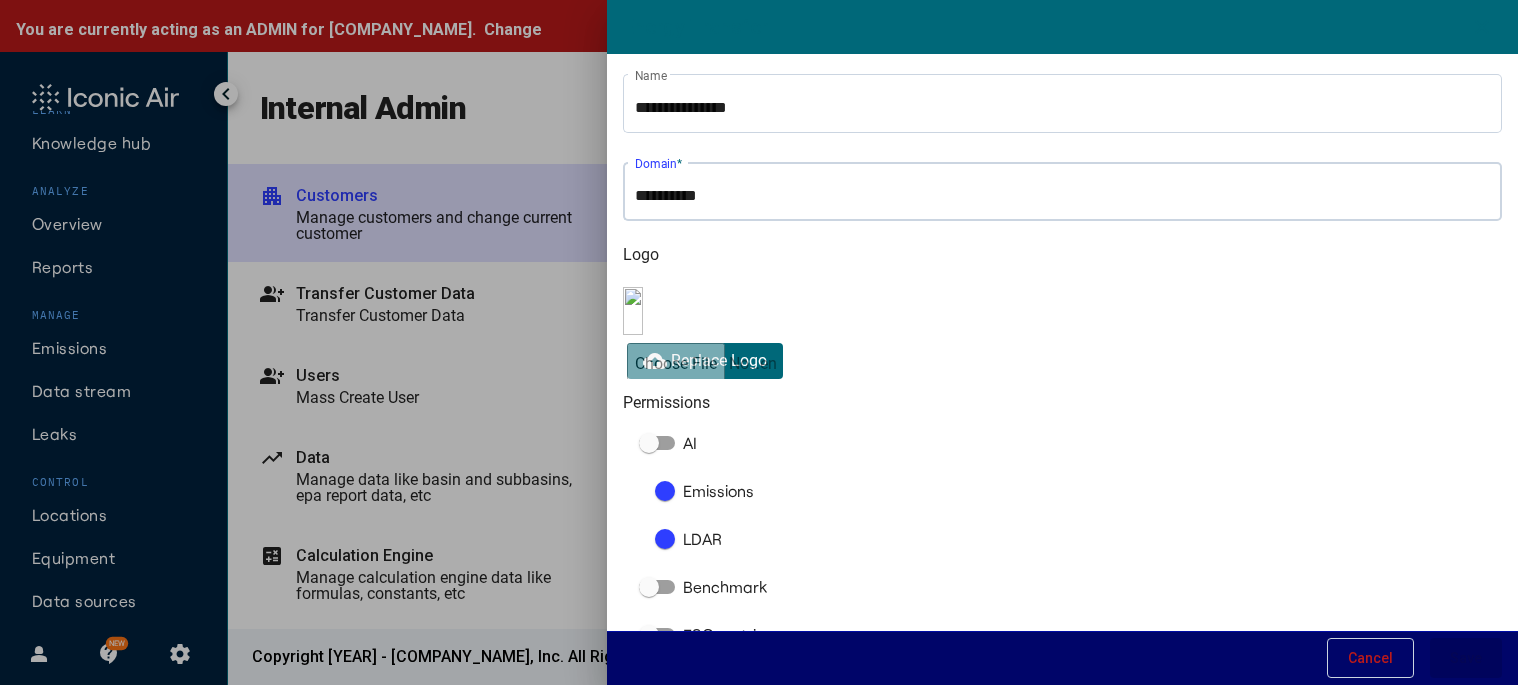 click on "Domain  *" at bounding box center (1062, 196) 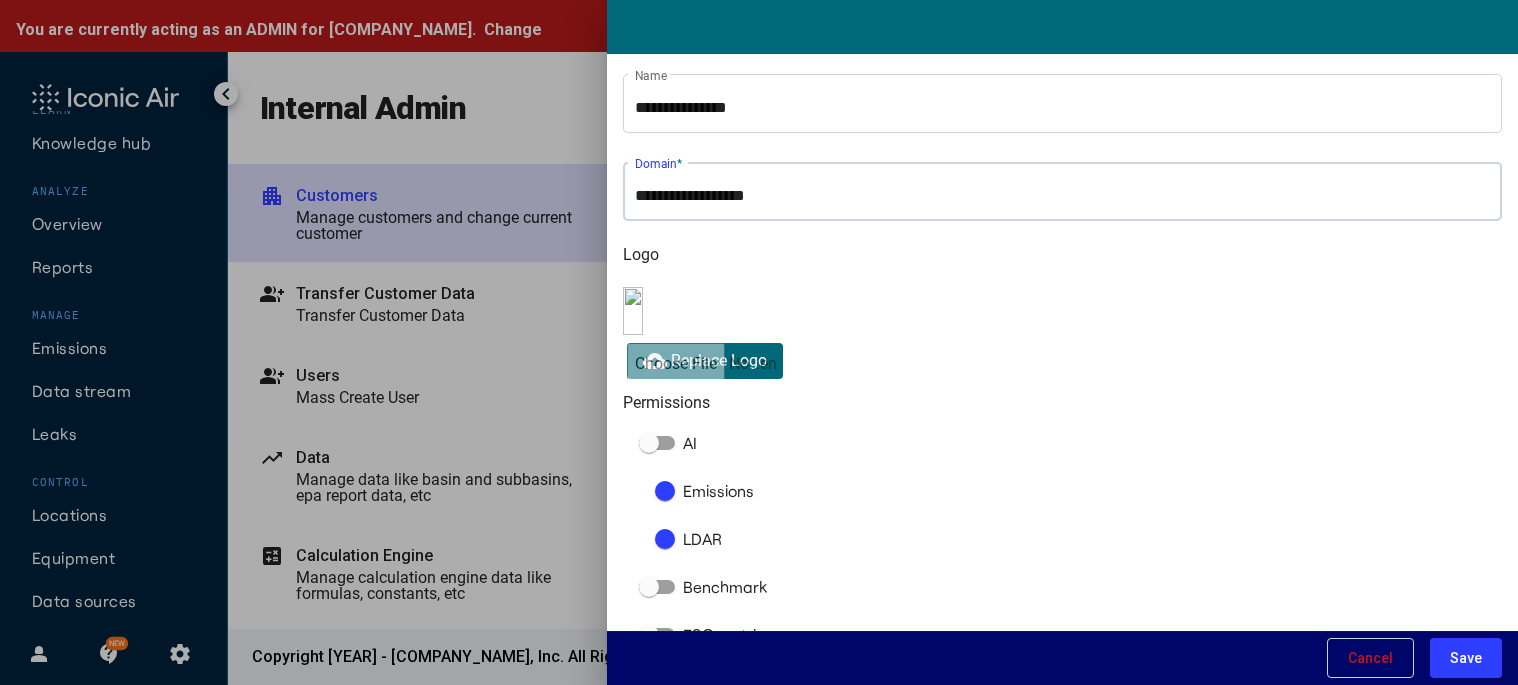 type on "**********" 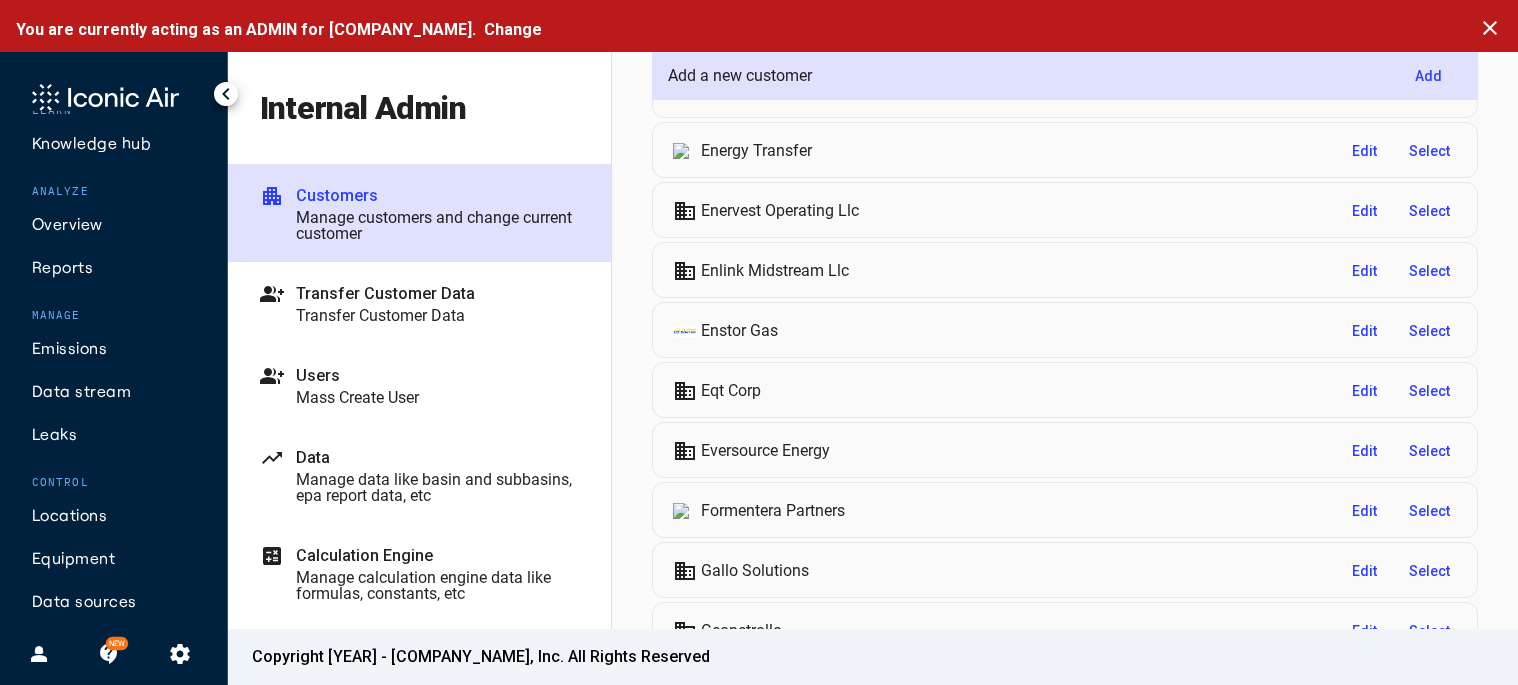 scroll, scrollTop: 2300, scrollLeft: 0, axis: vertical 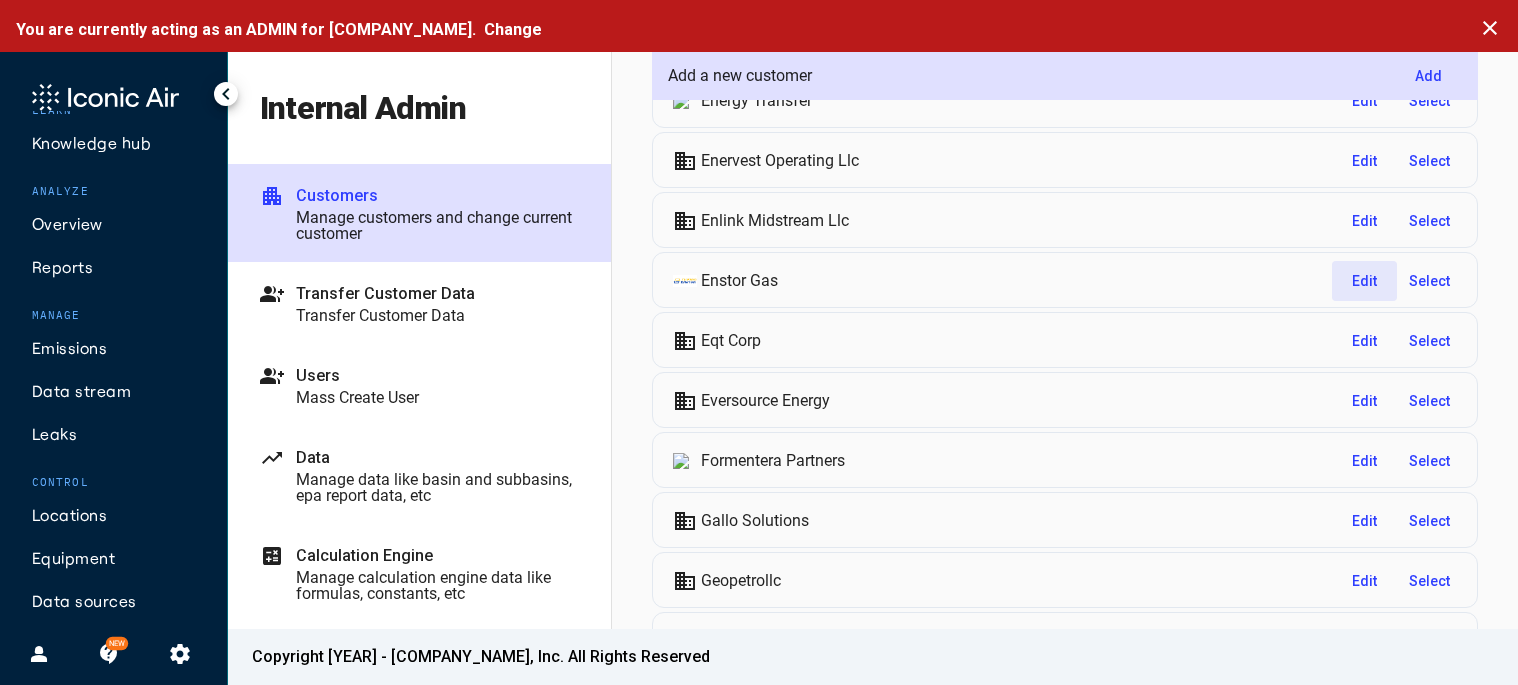 click on "Edit" 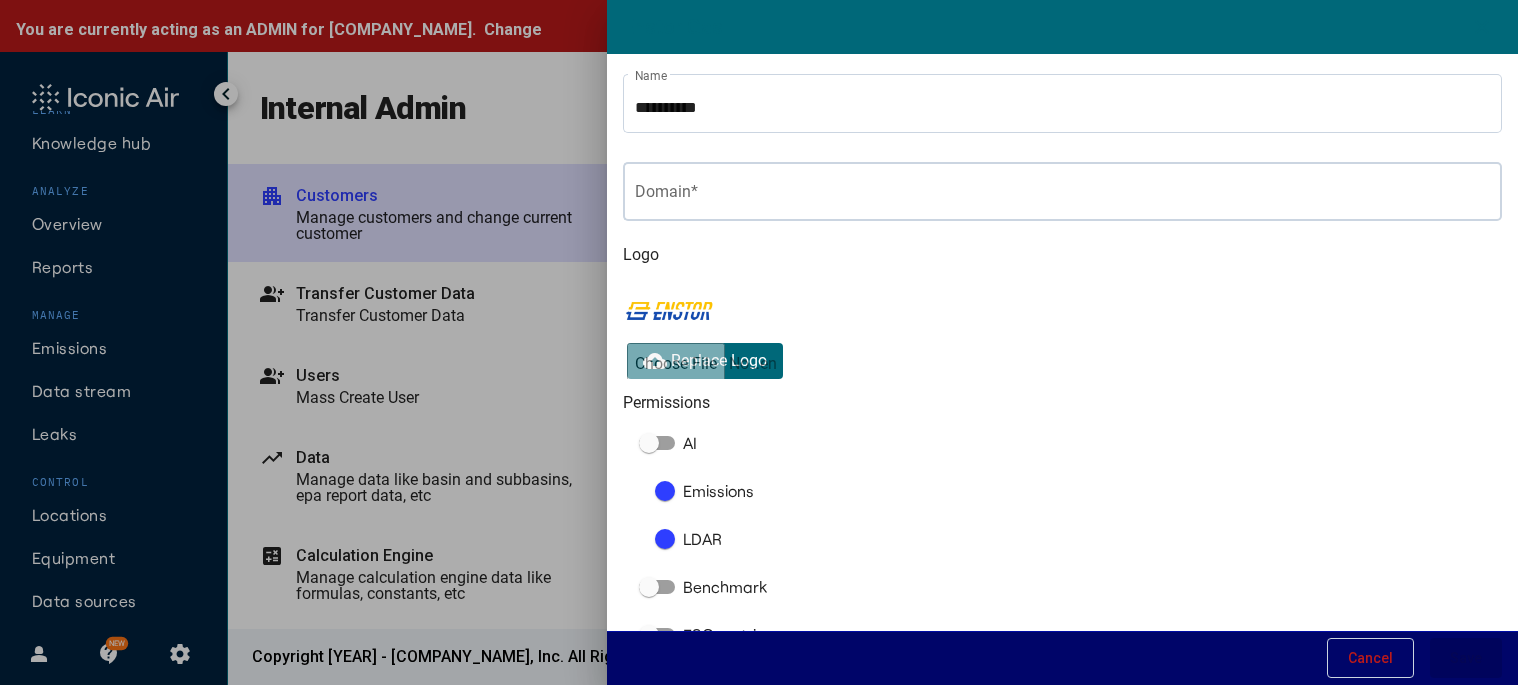 click on "Domain  *" at bounding box center [1062, 196] 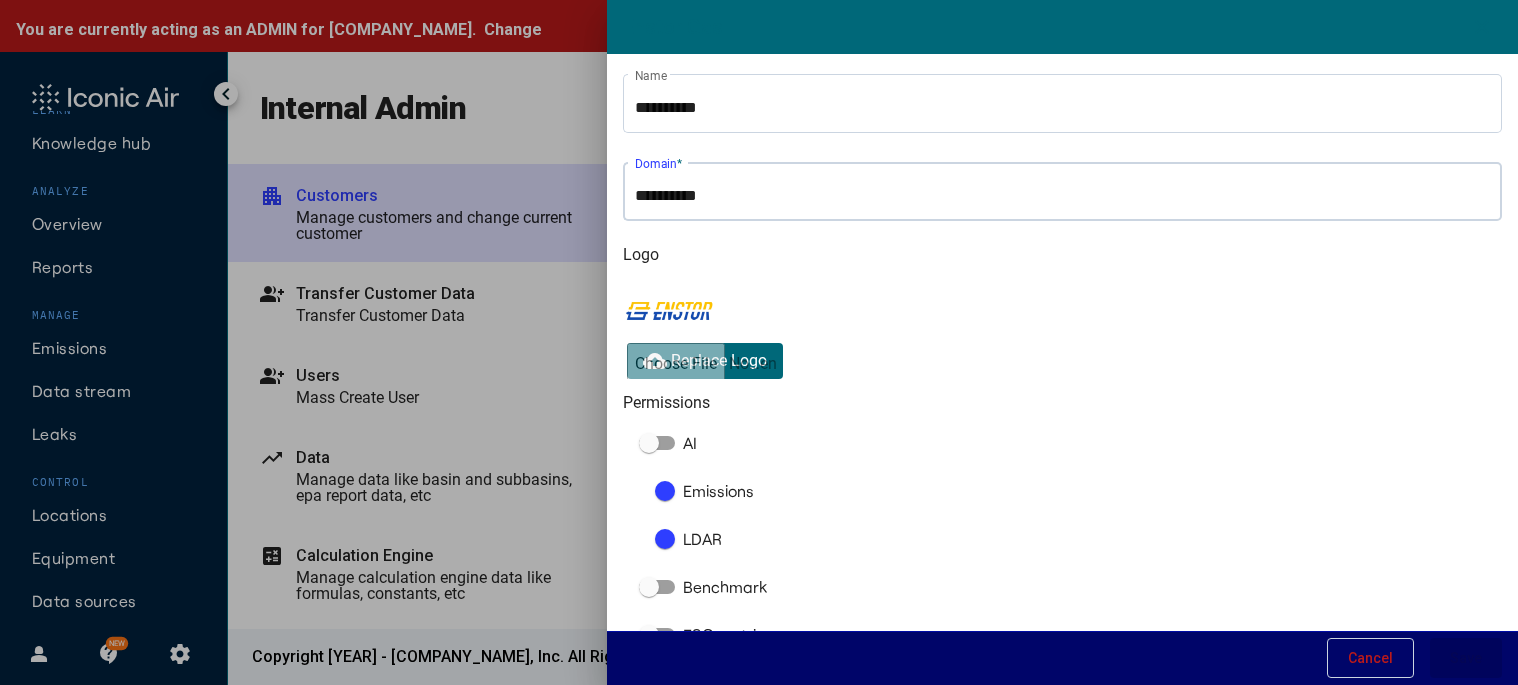 paste on "**********" 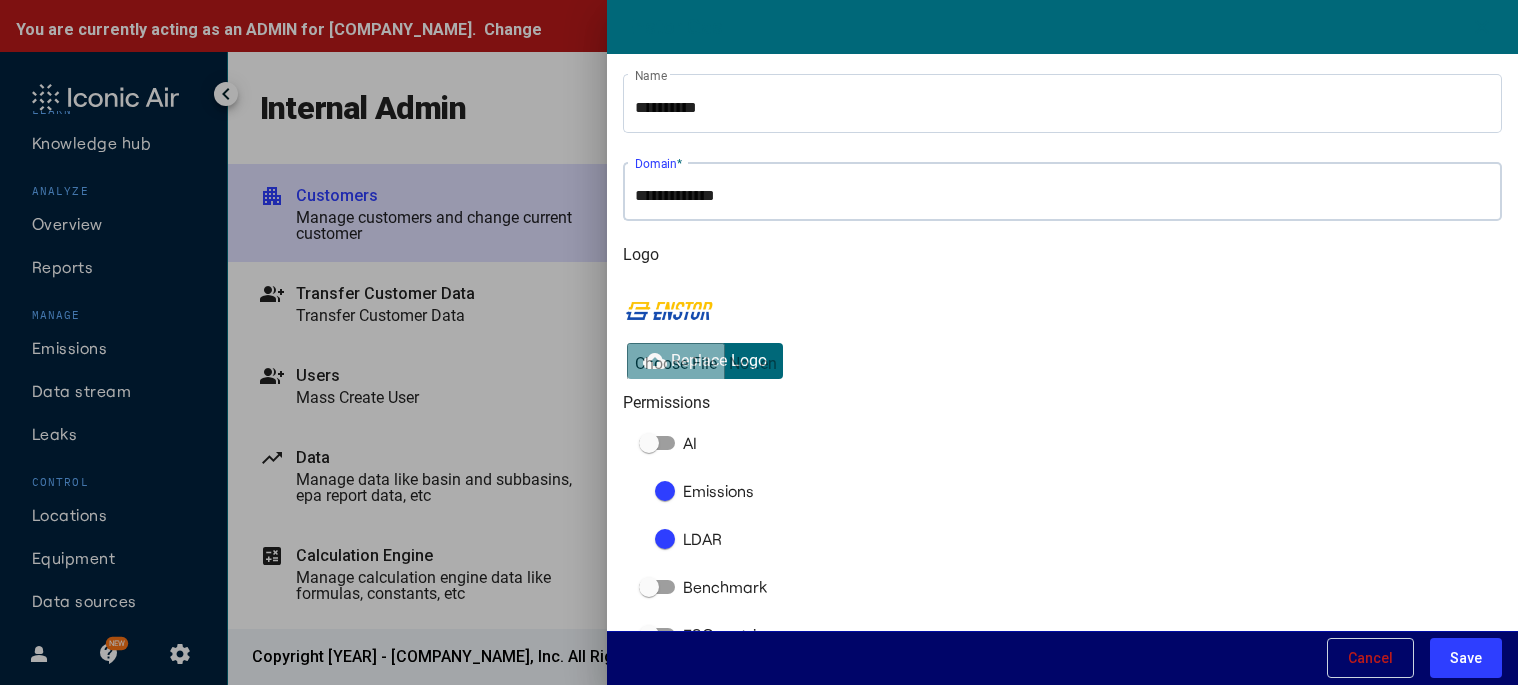 type on "**********" 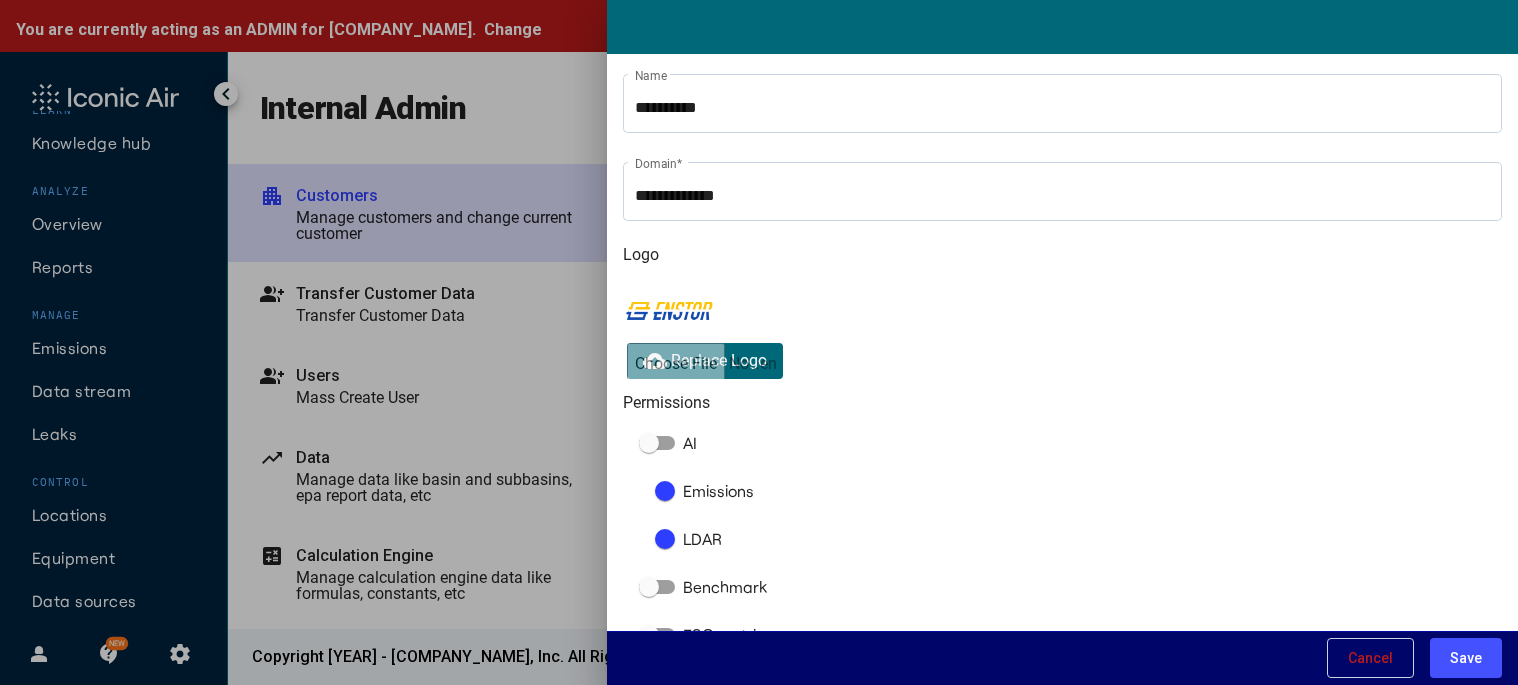 click on "Save" at bounding box center [1466, 658] 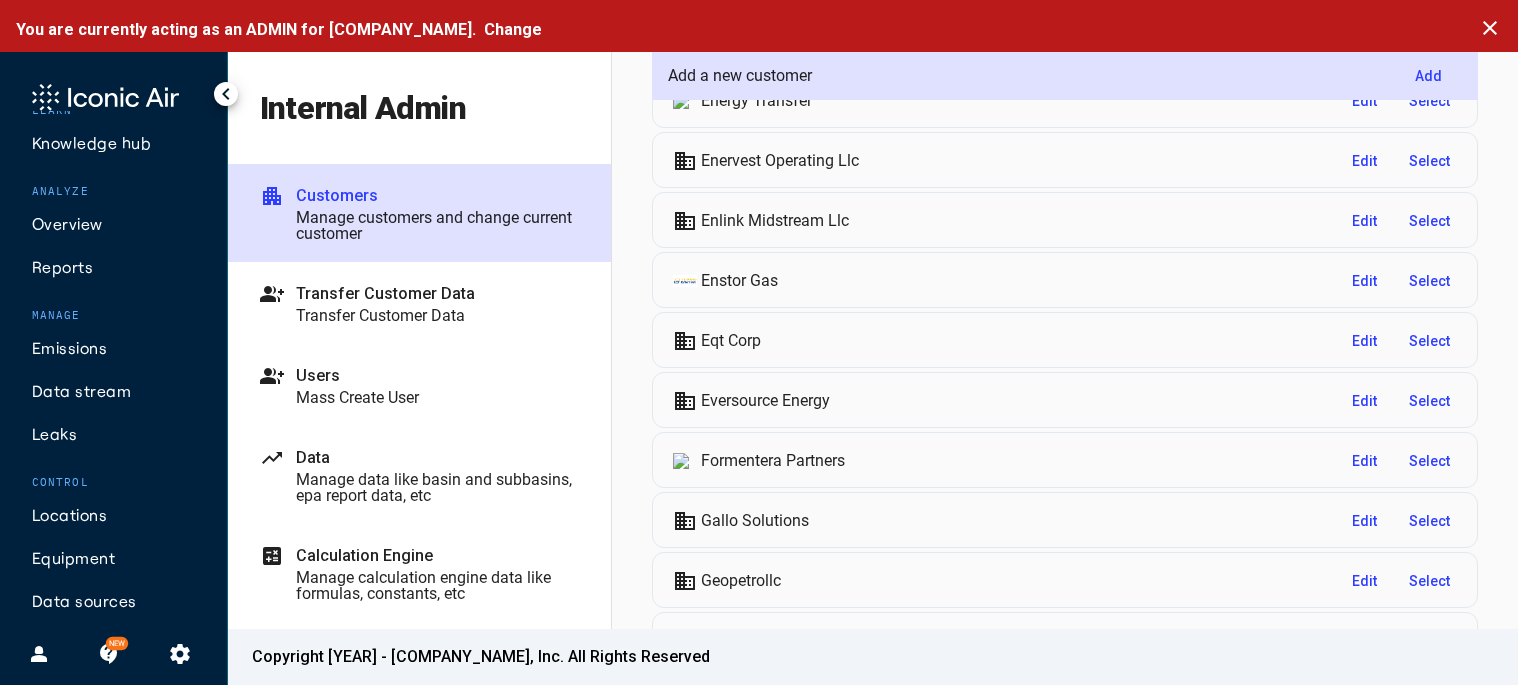 scroll, scrollTop: 2400, scrollLeft: 0, axis: vertical 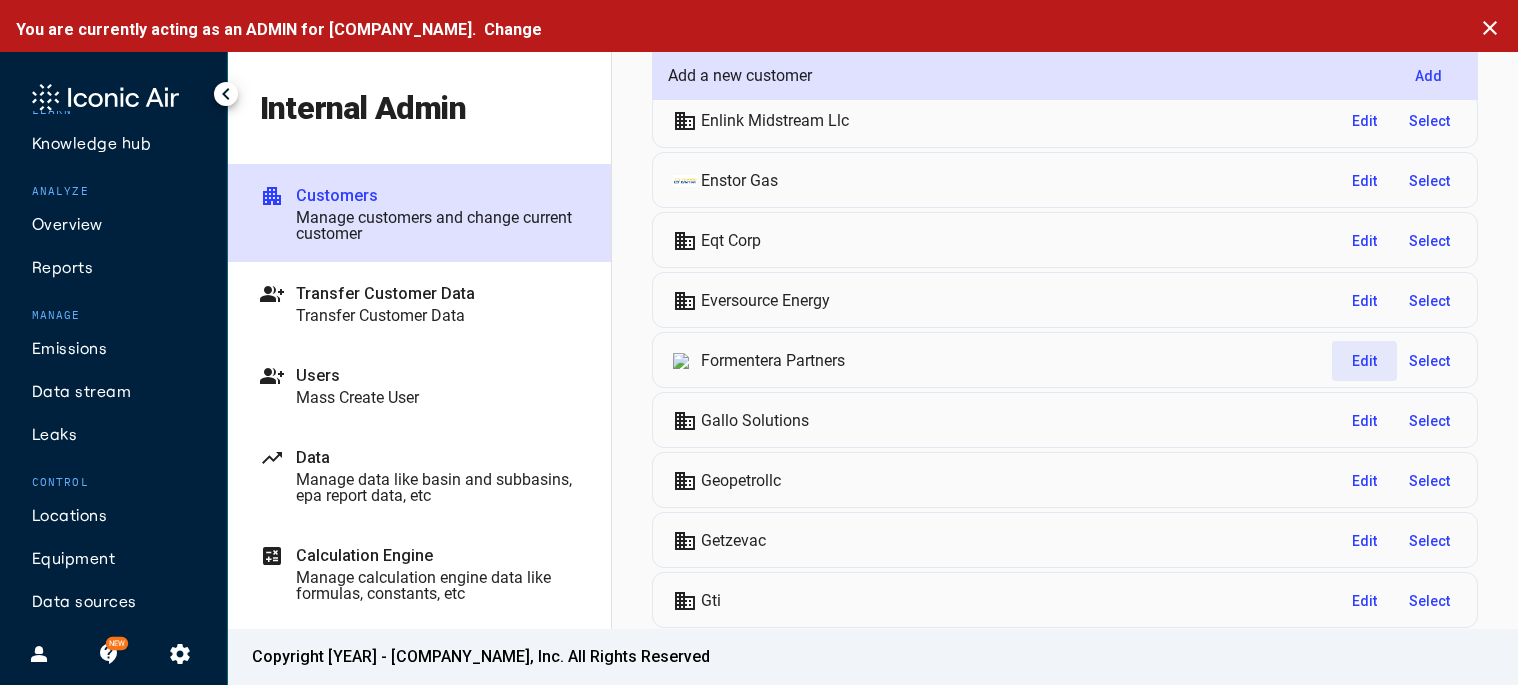 click on "Edit" 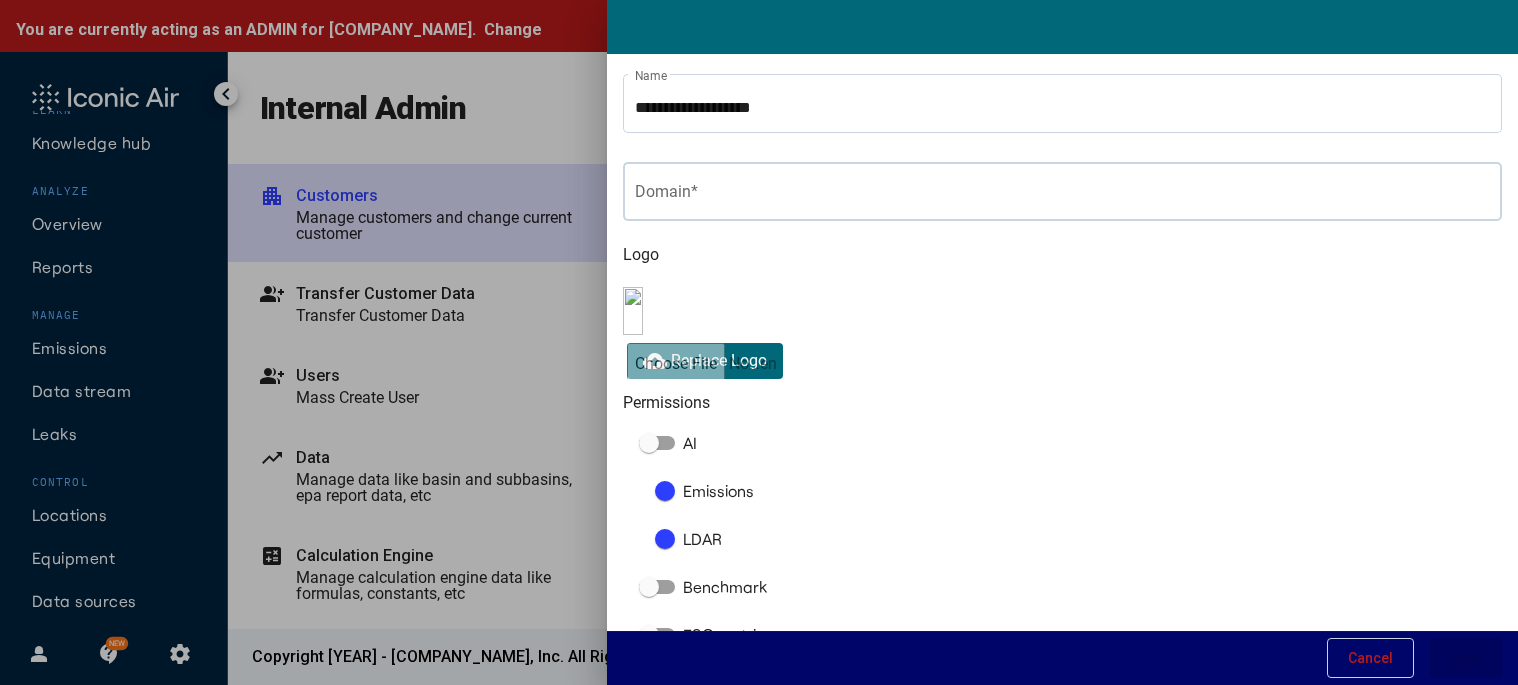 click on "Domain  *" at bounding box center (1062, 189) 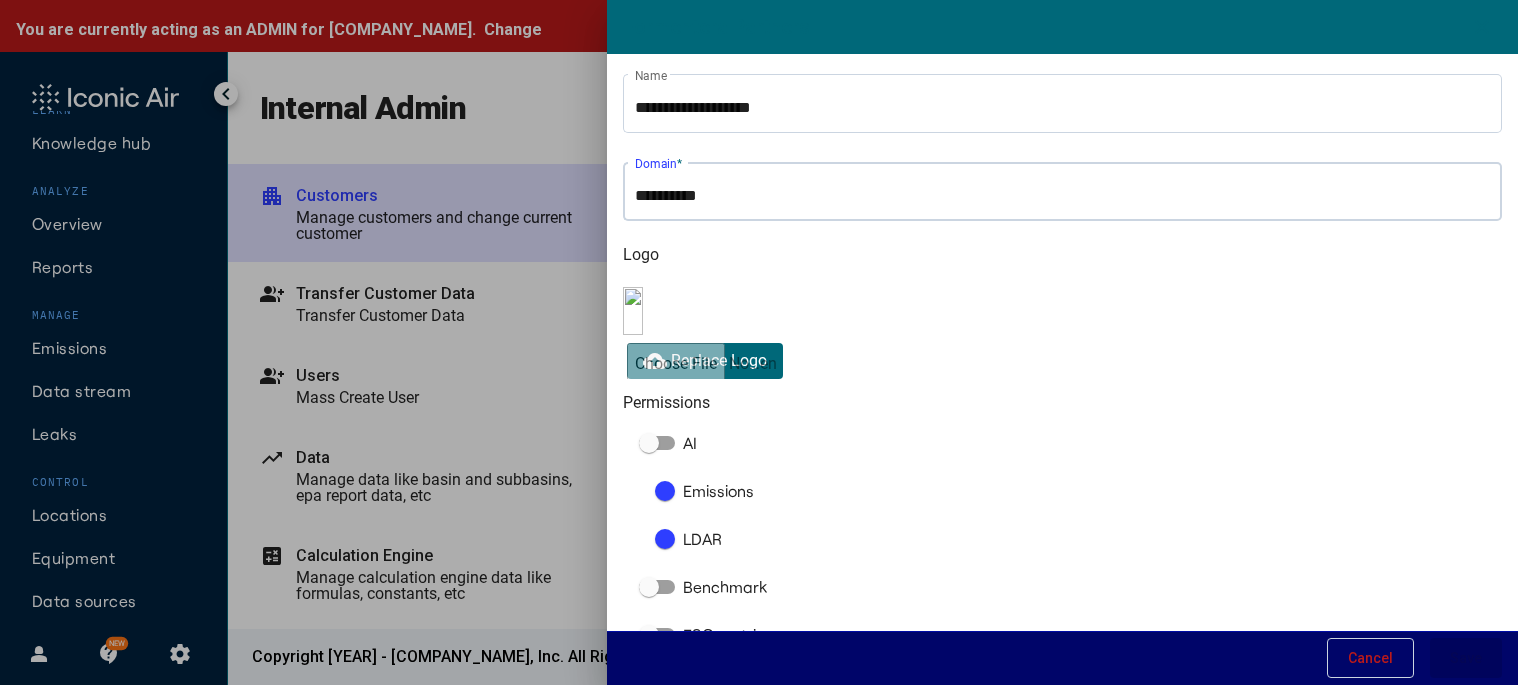 paste on "**********" 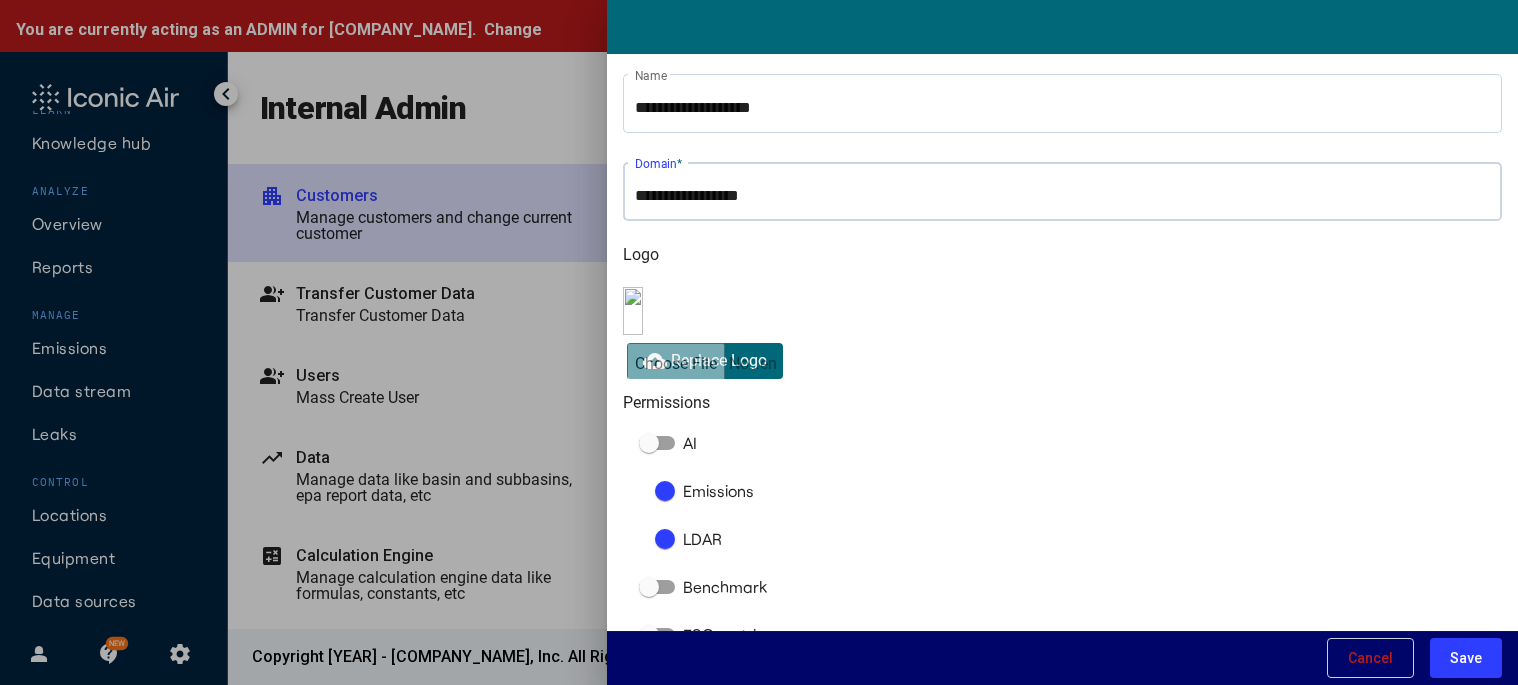type on "**********" 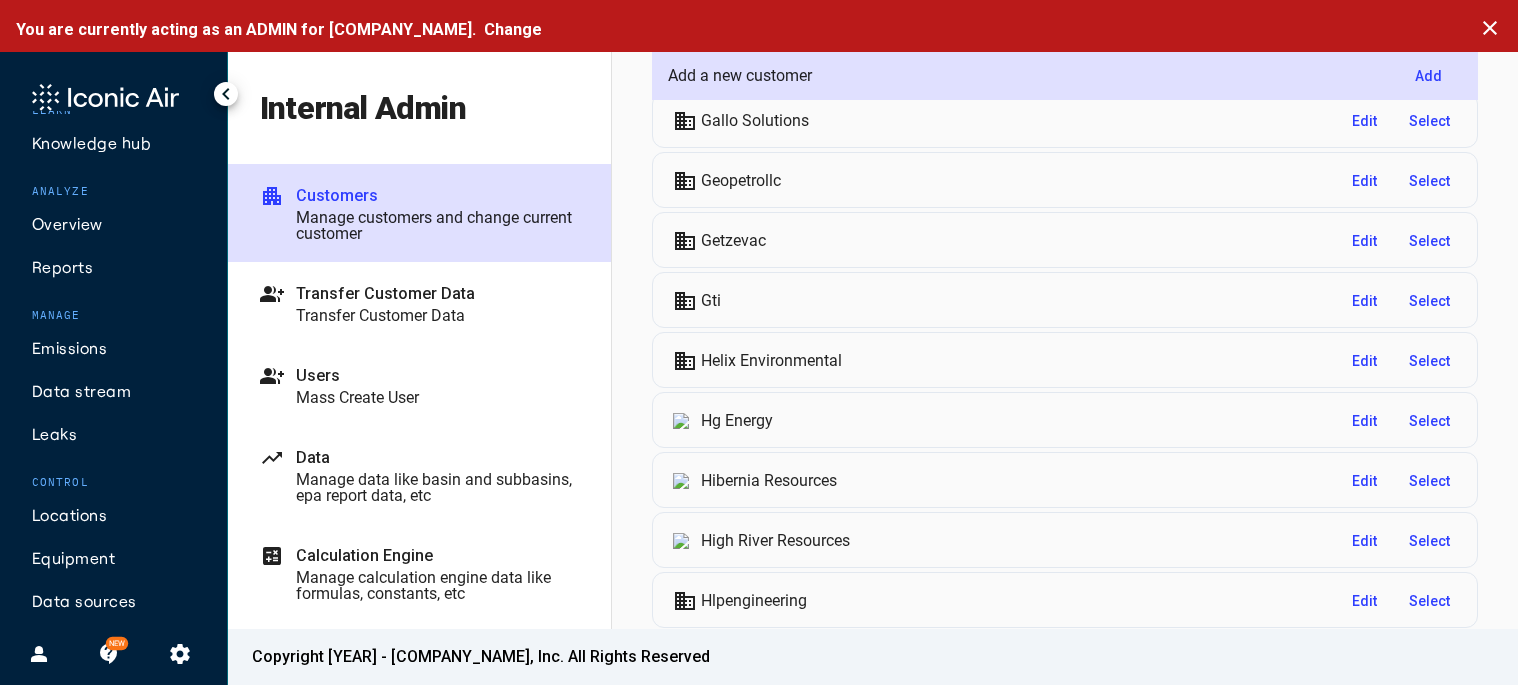 scroll, scrollTop: 2800, scrollLeft: 0, axis: vertical 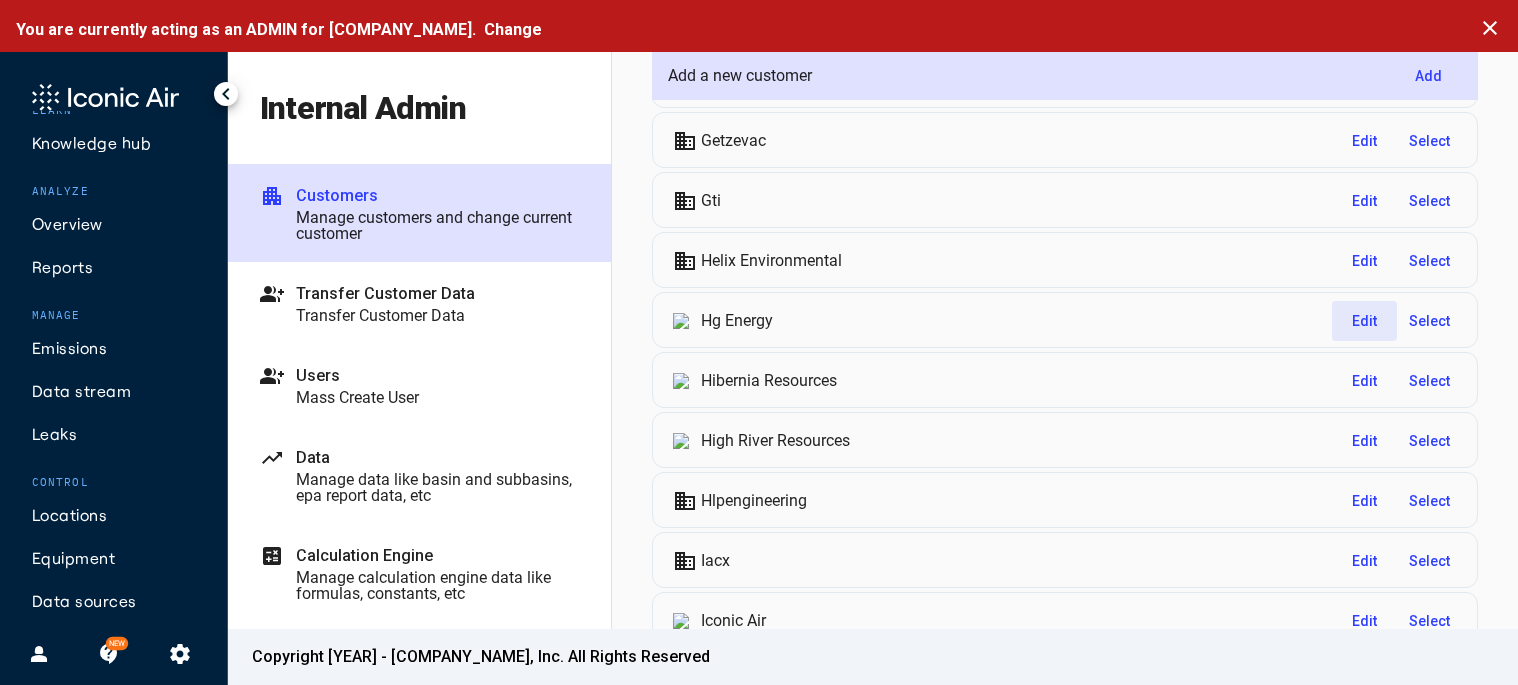 click on "Edit" 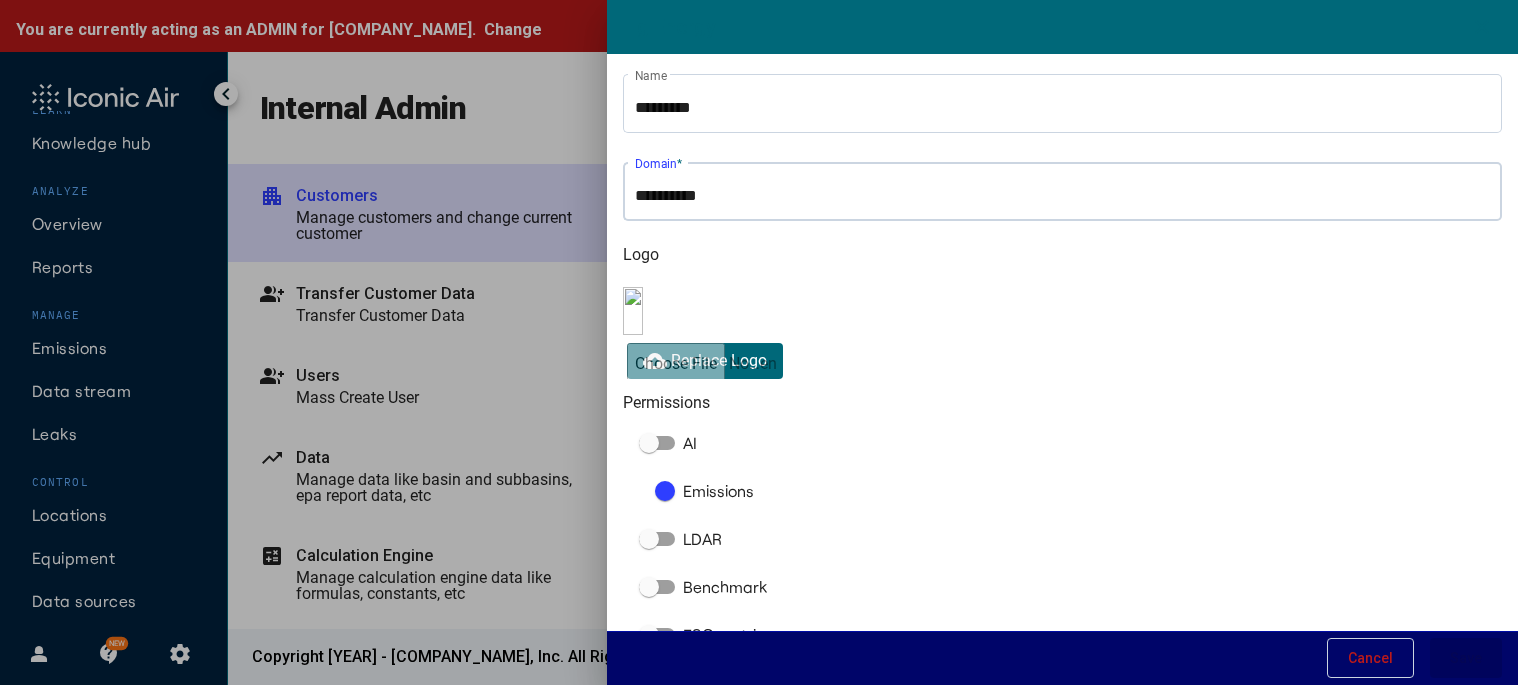 click on "Domain  *" at bounding box center (1062, 196) 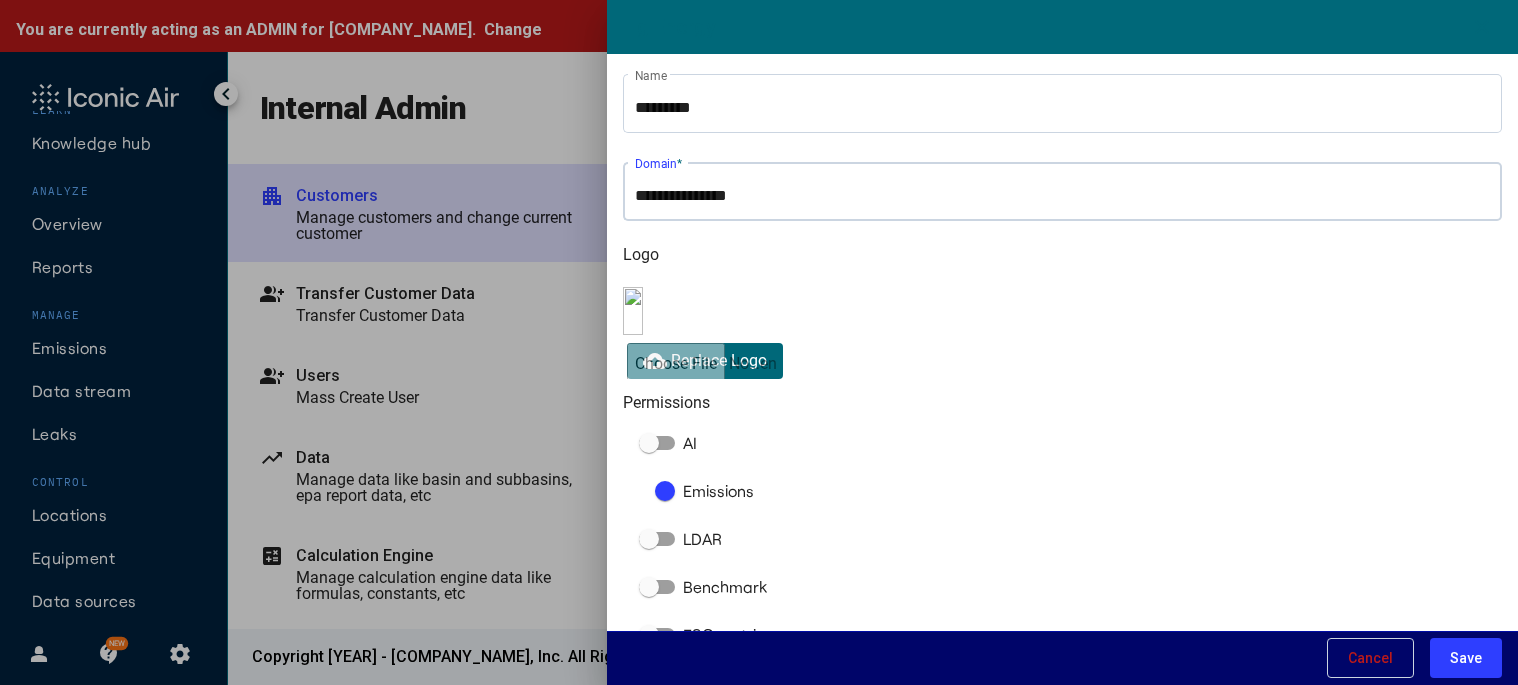 type on "**********" 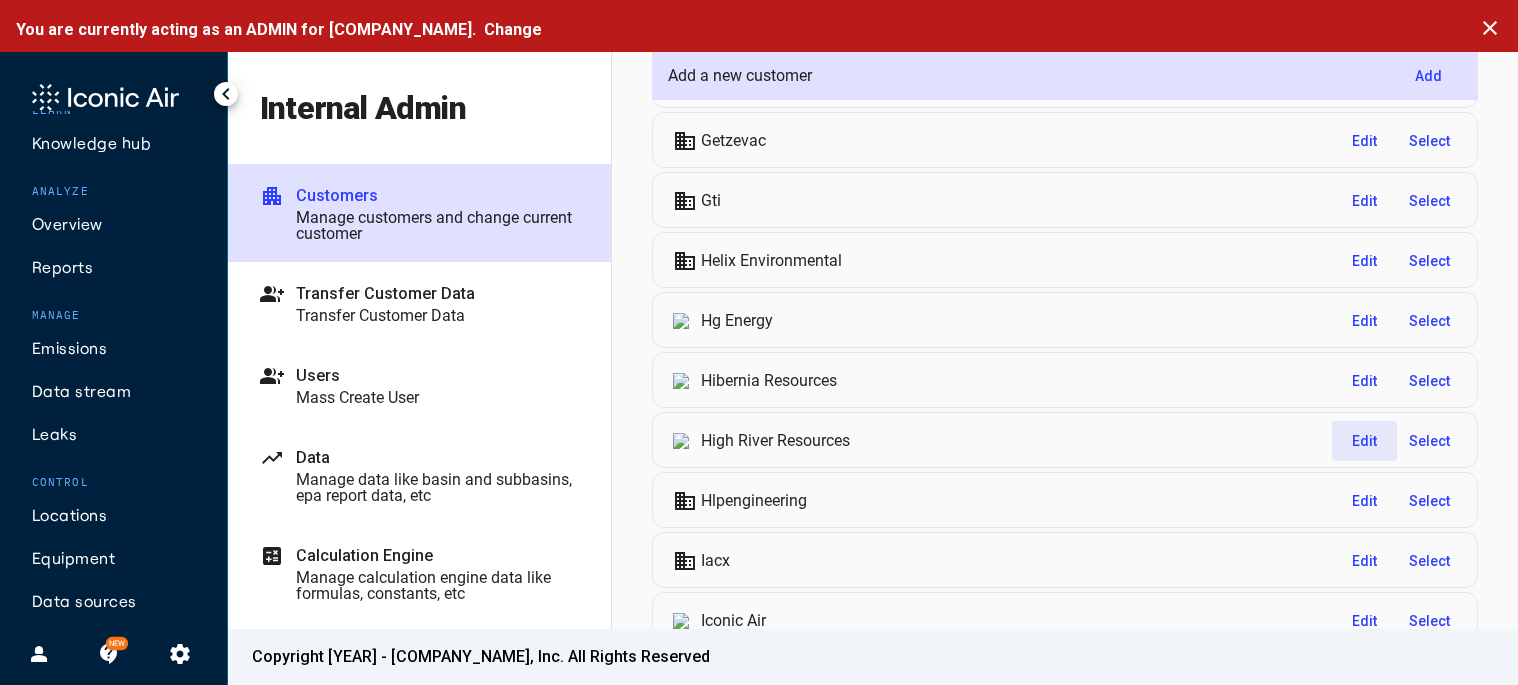 click on "Edit" 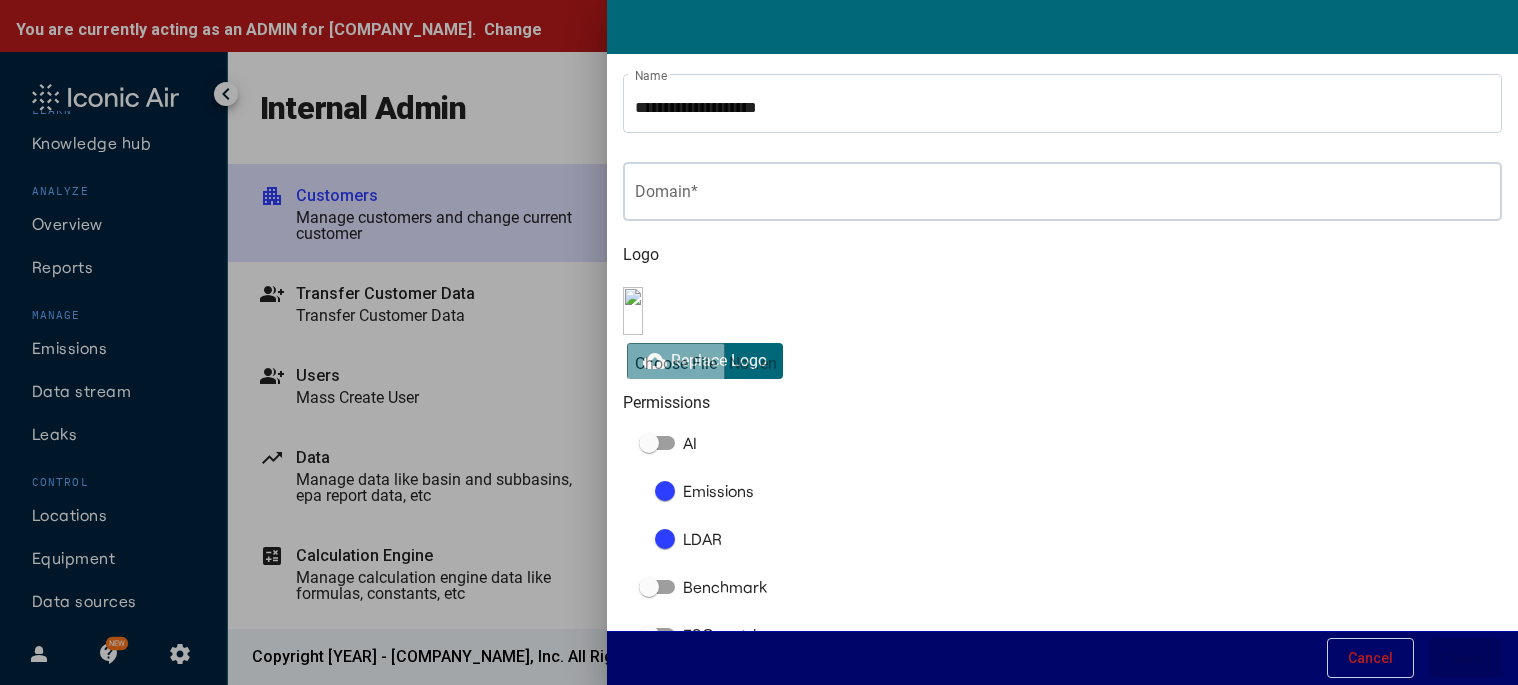 click on "Domain  *" at bounding box center [1062, 189] 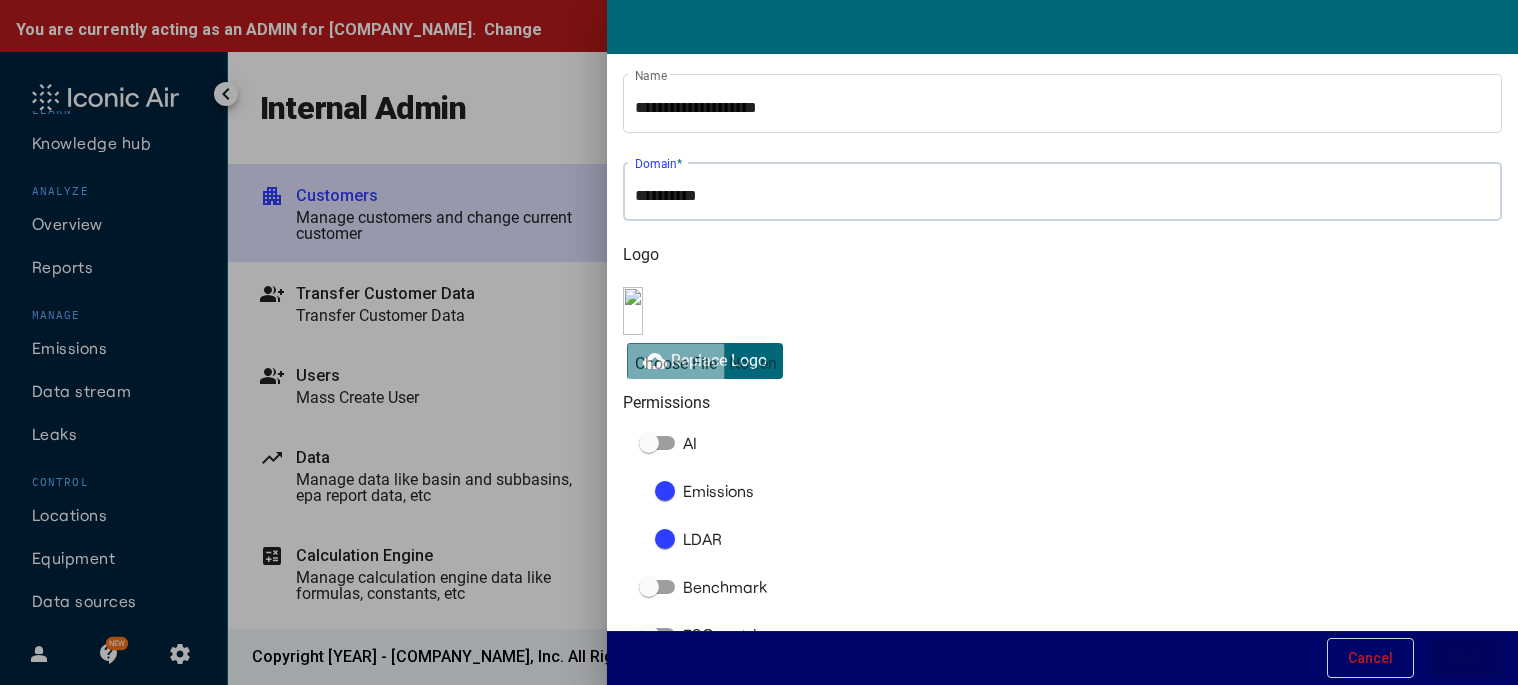 paste on "**********" 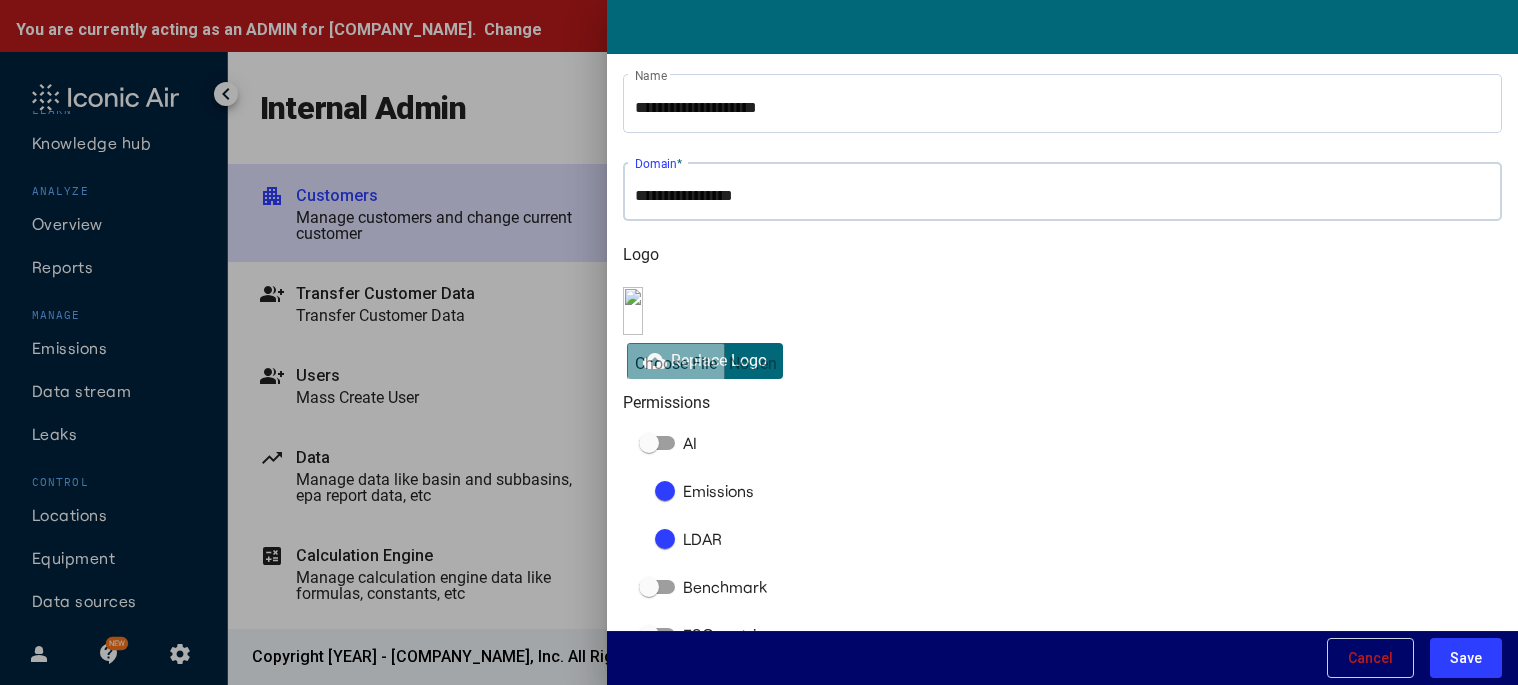 type on "**********" 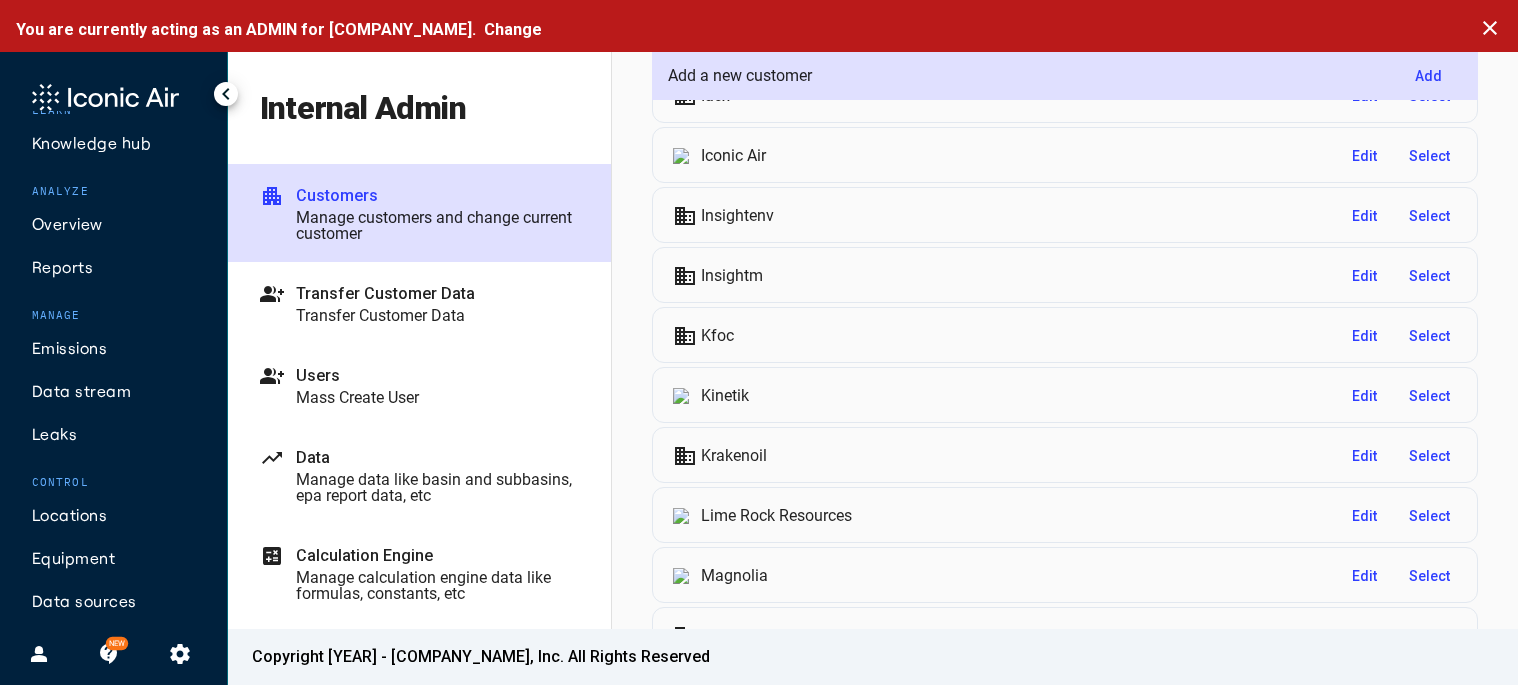 scroll, scrollTop: 3300, scrollLeft: 0, axis: vertical 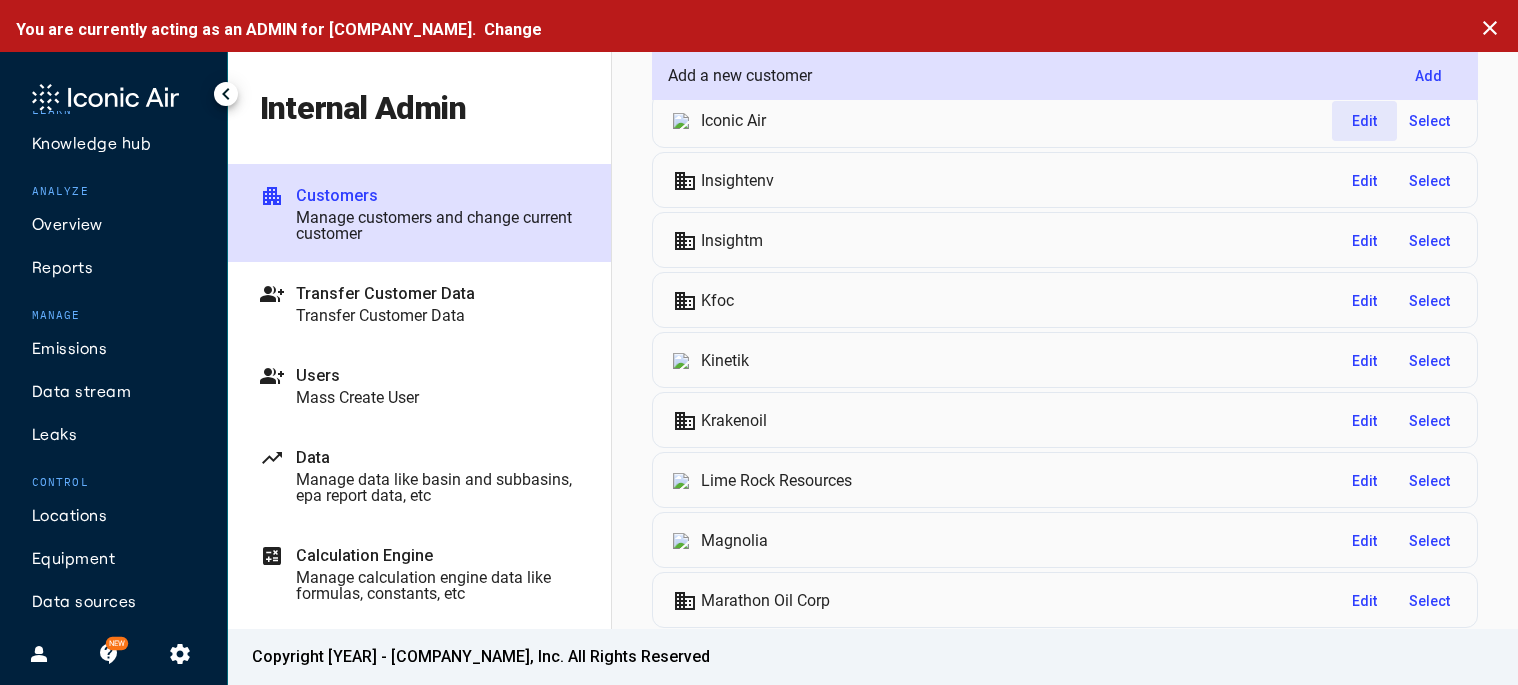 click on "Edit" 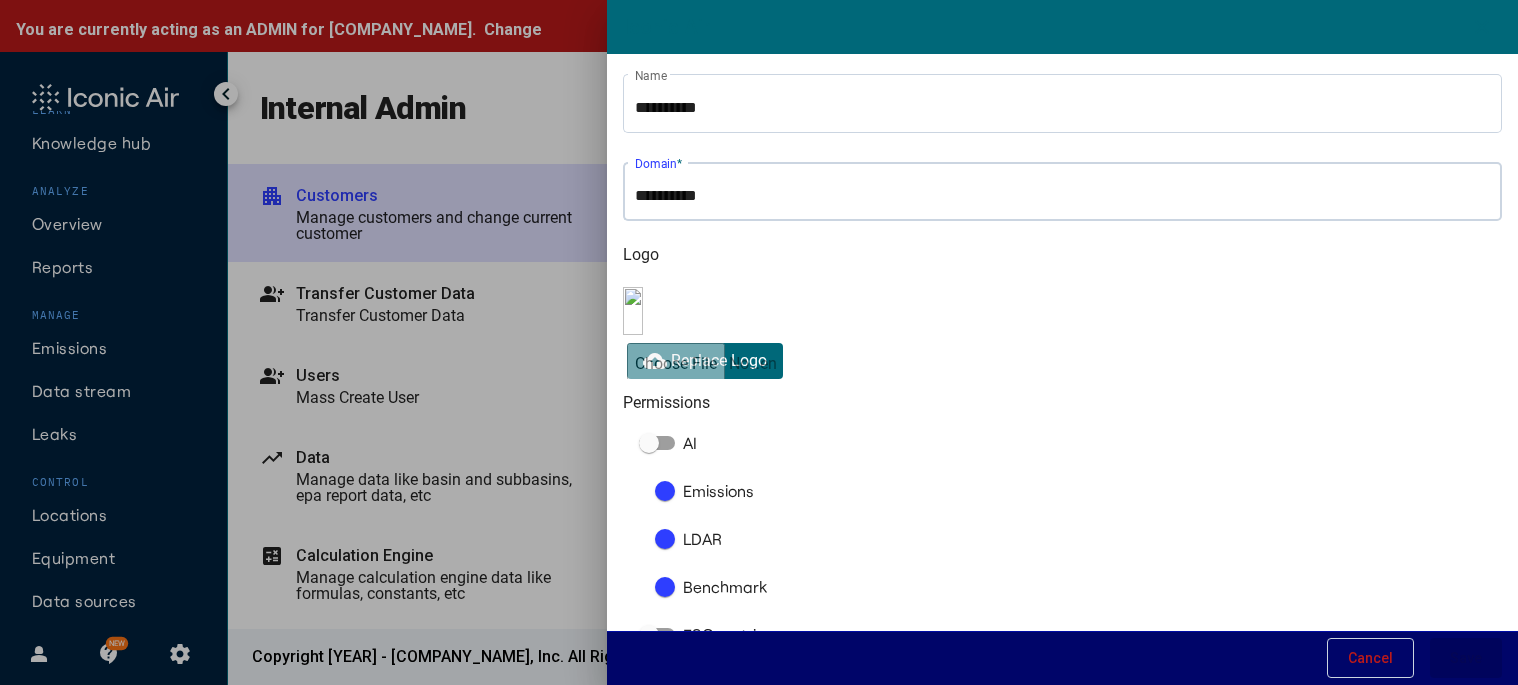 click on "Domain  *" at bounding box center [1062, 196] 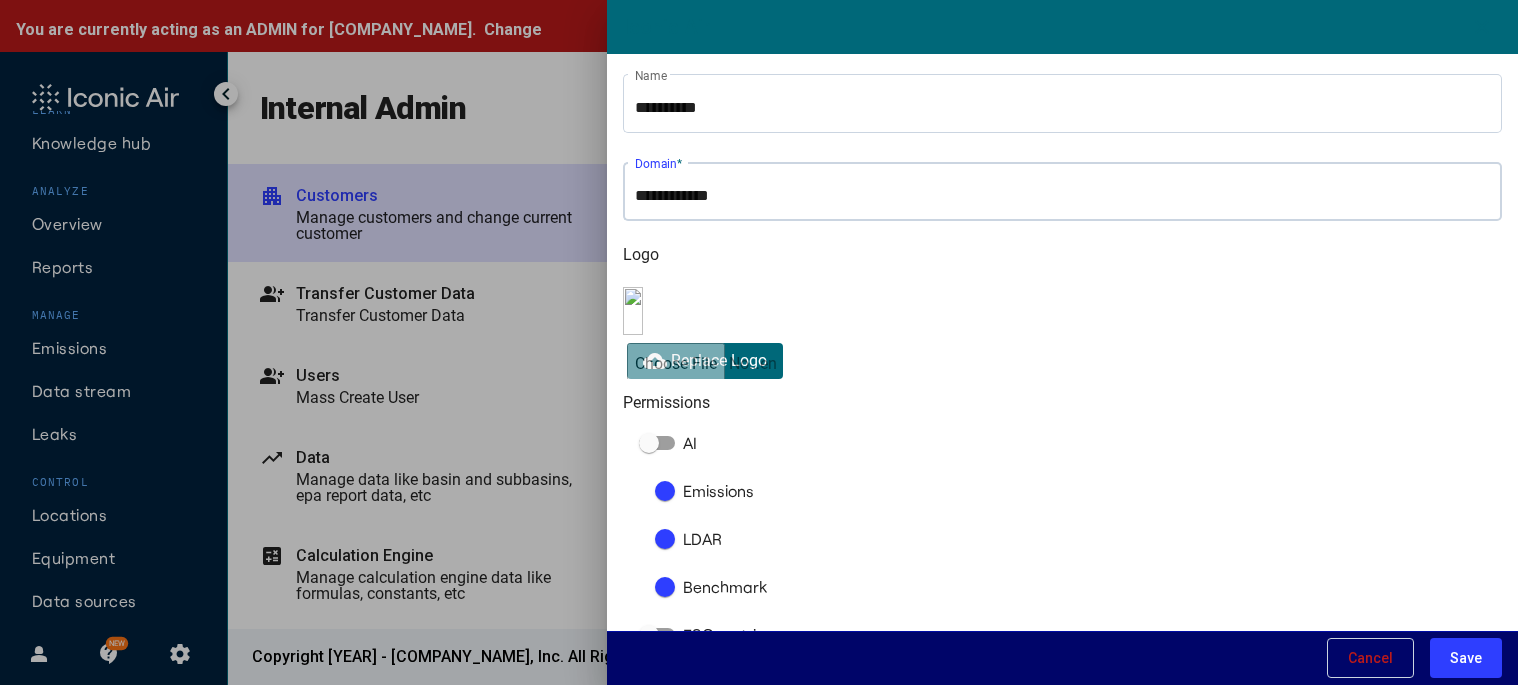 type on "**********" 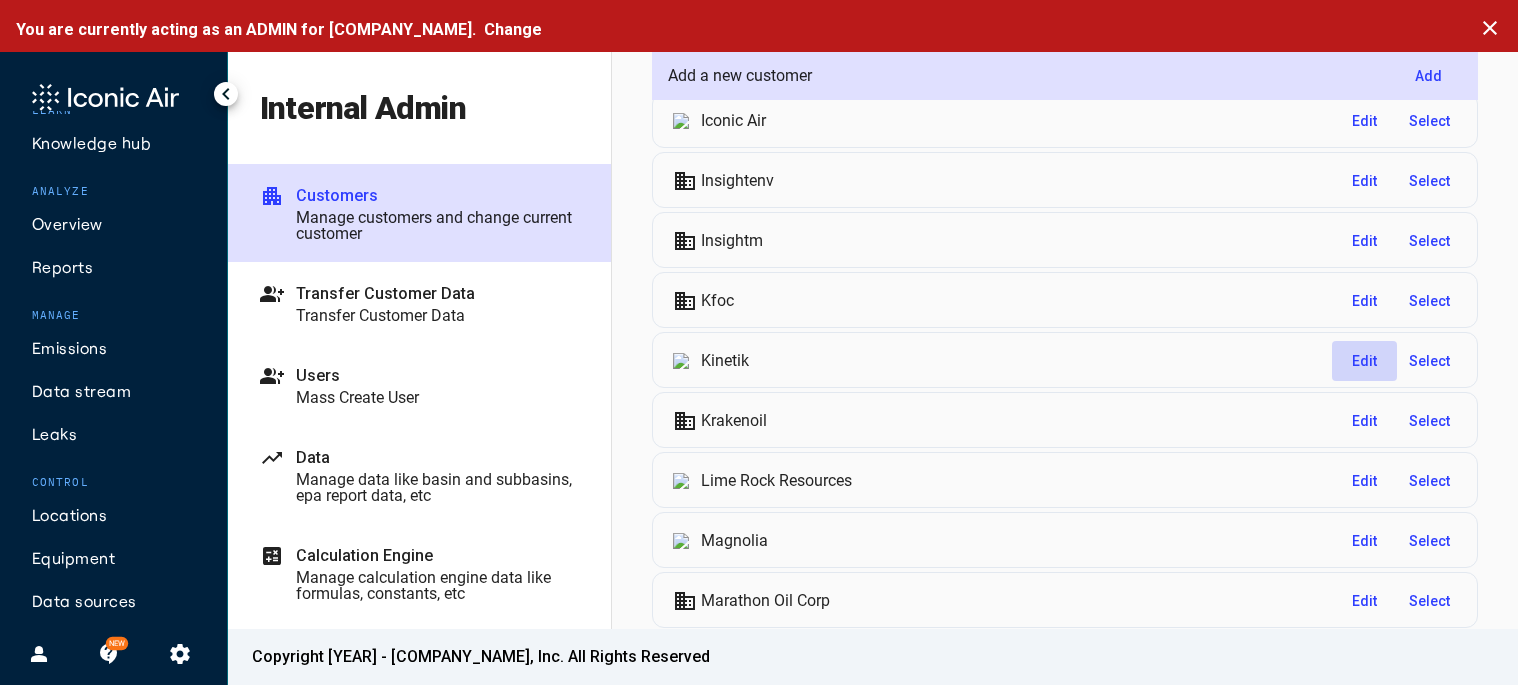 click on "Edit" 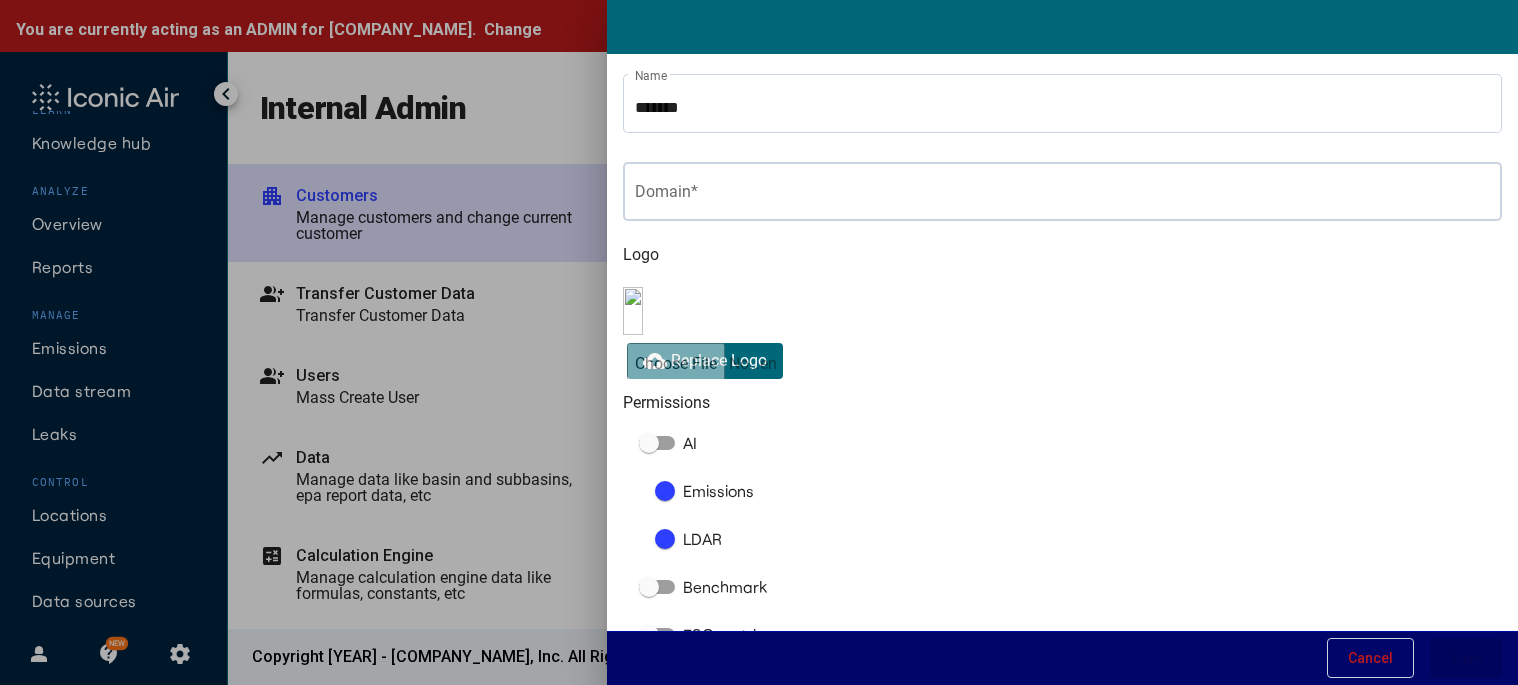 click on "Domain  *" at bounding box center [1062, 196] 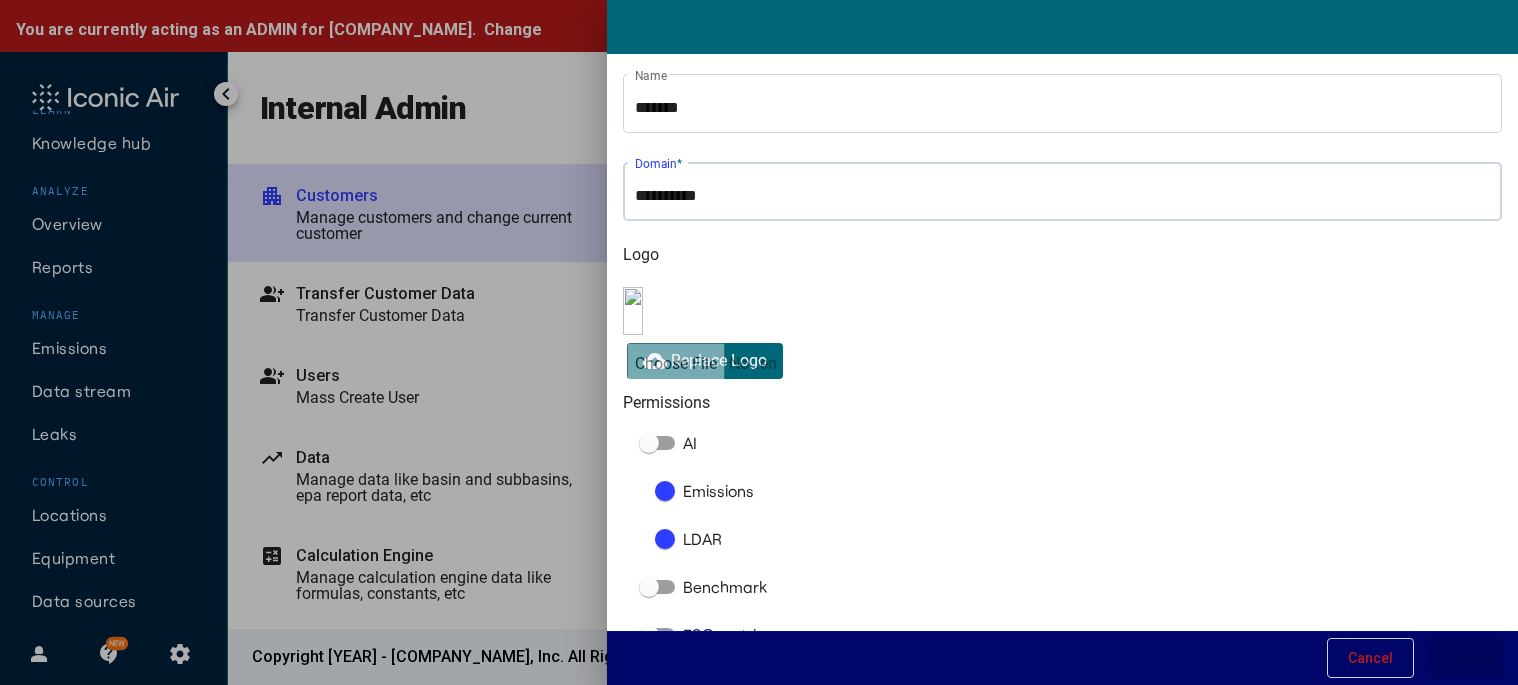 paste on "**********" 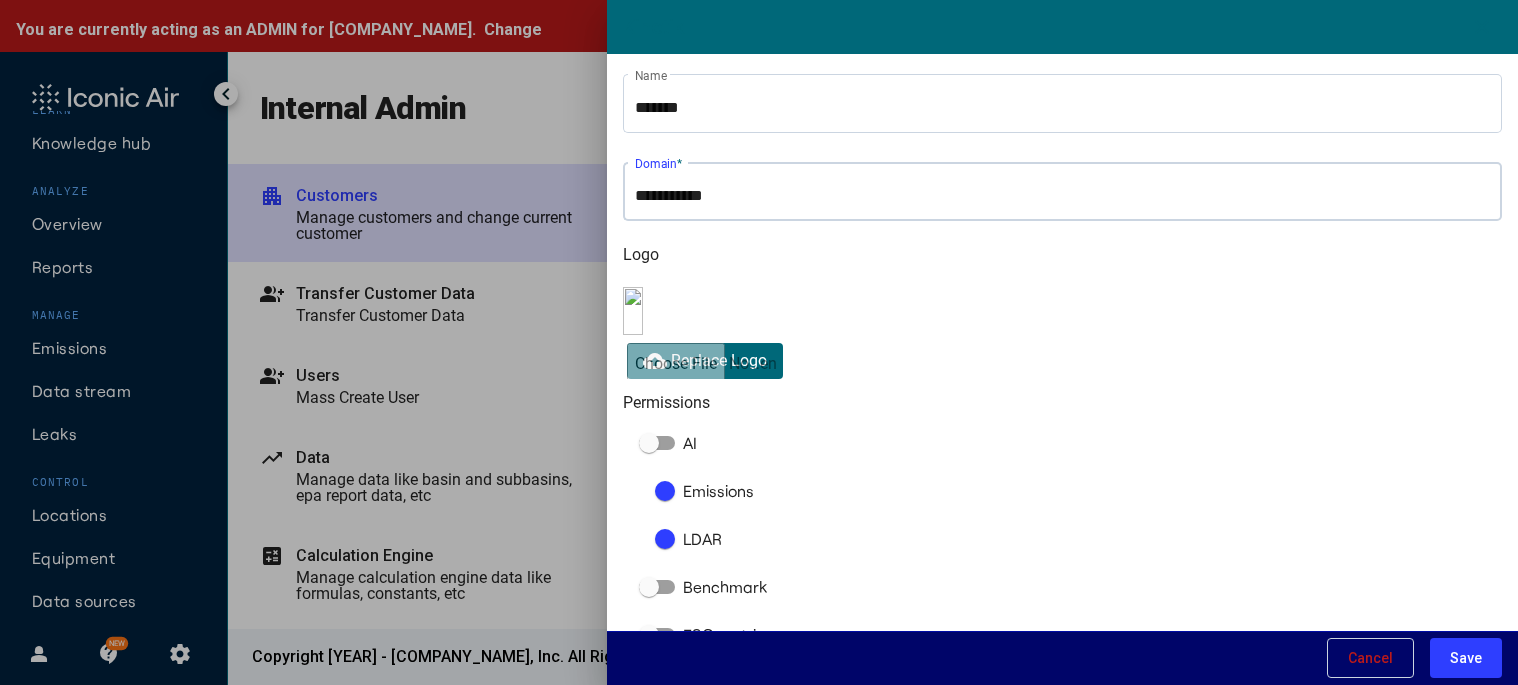 type on "**********" 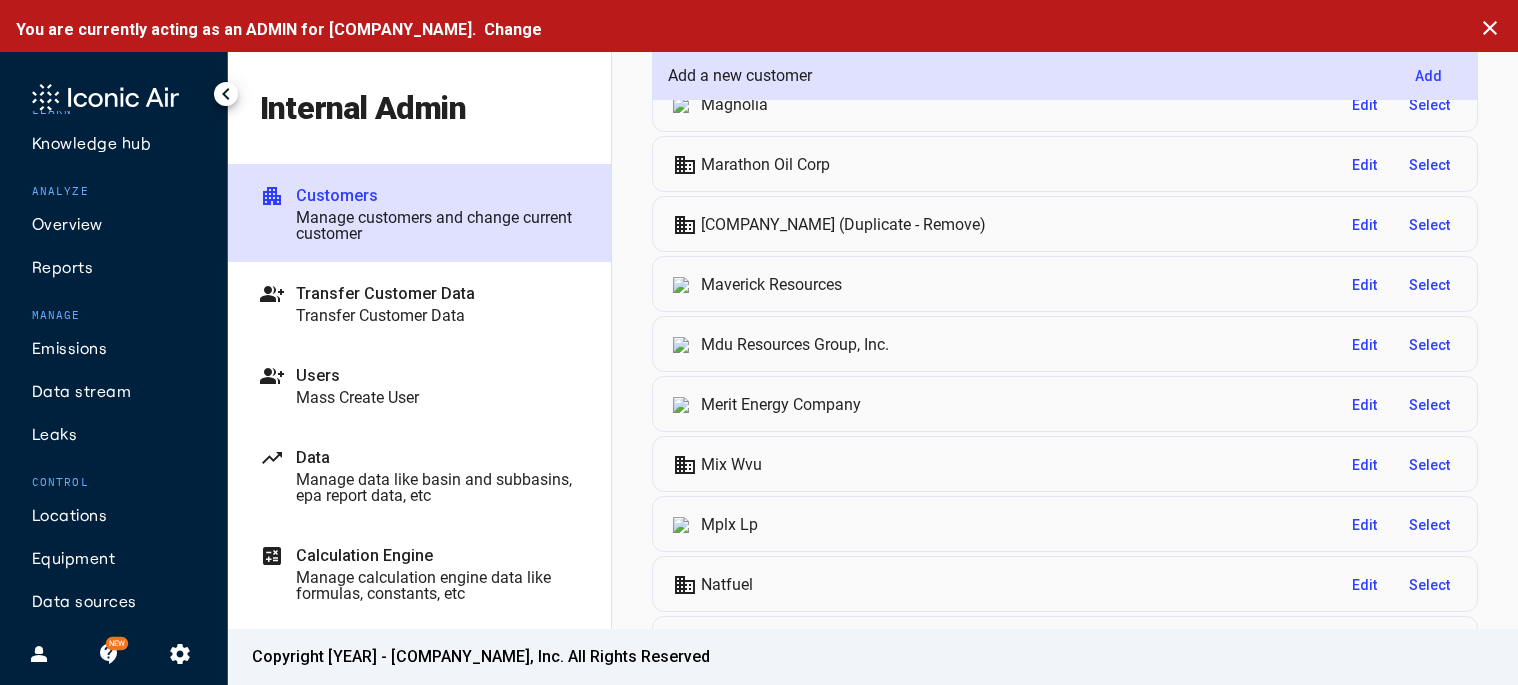 scroll, scrollTop: 3700, scrollLeft: 0, axis: vertical 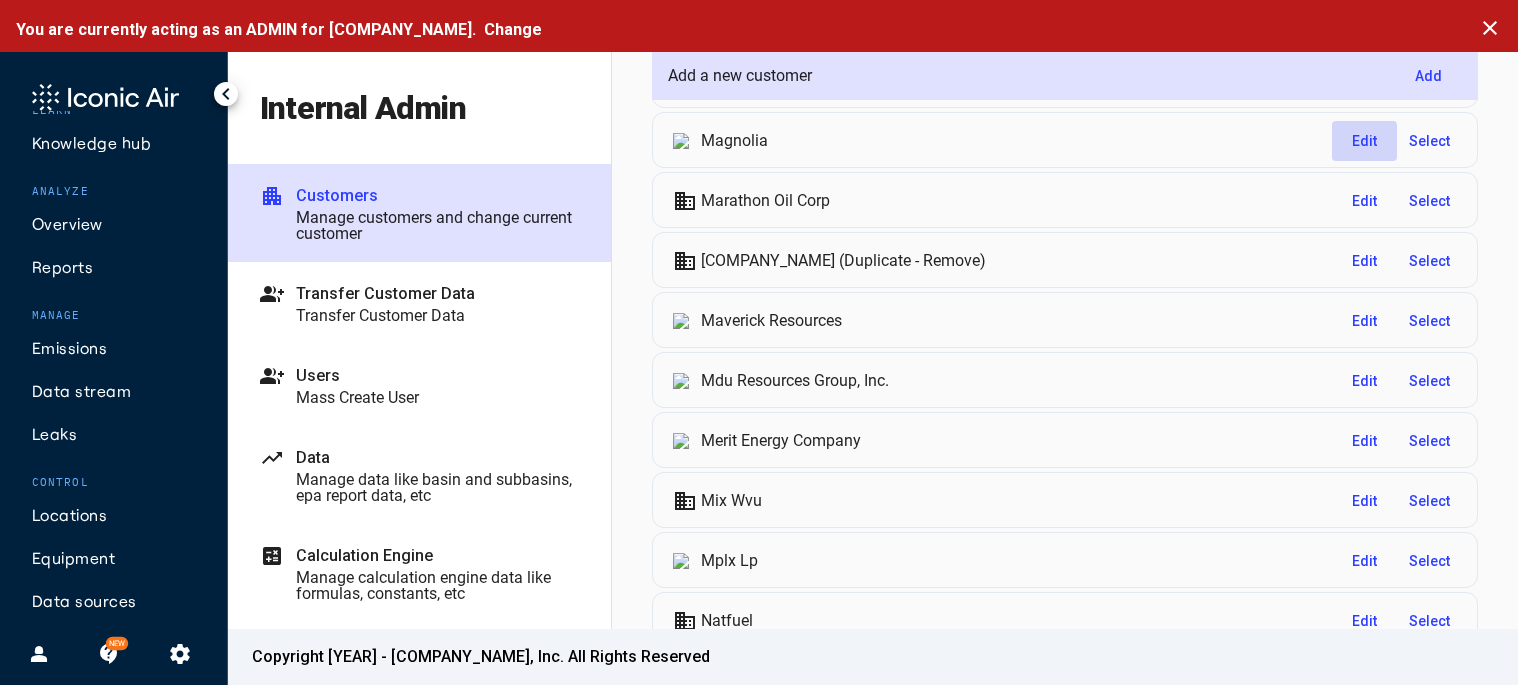 click on "Edit" 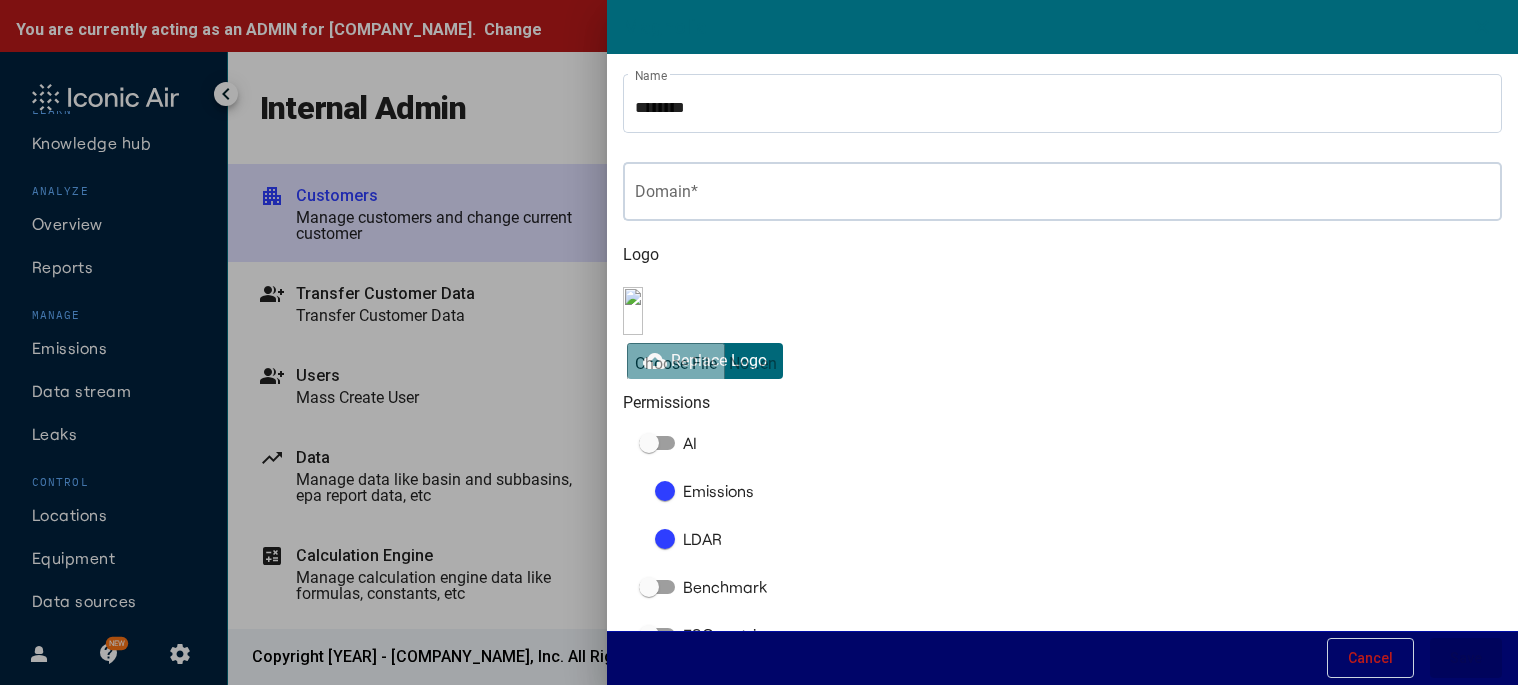 click on "Domain  *" at bounding box center [1062, 196] 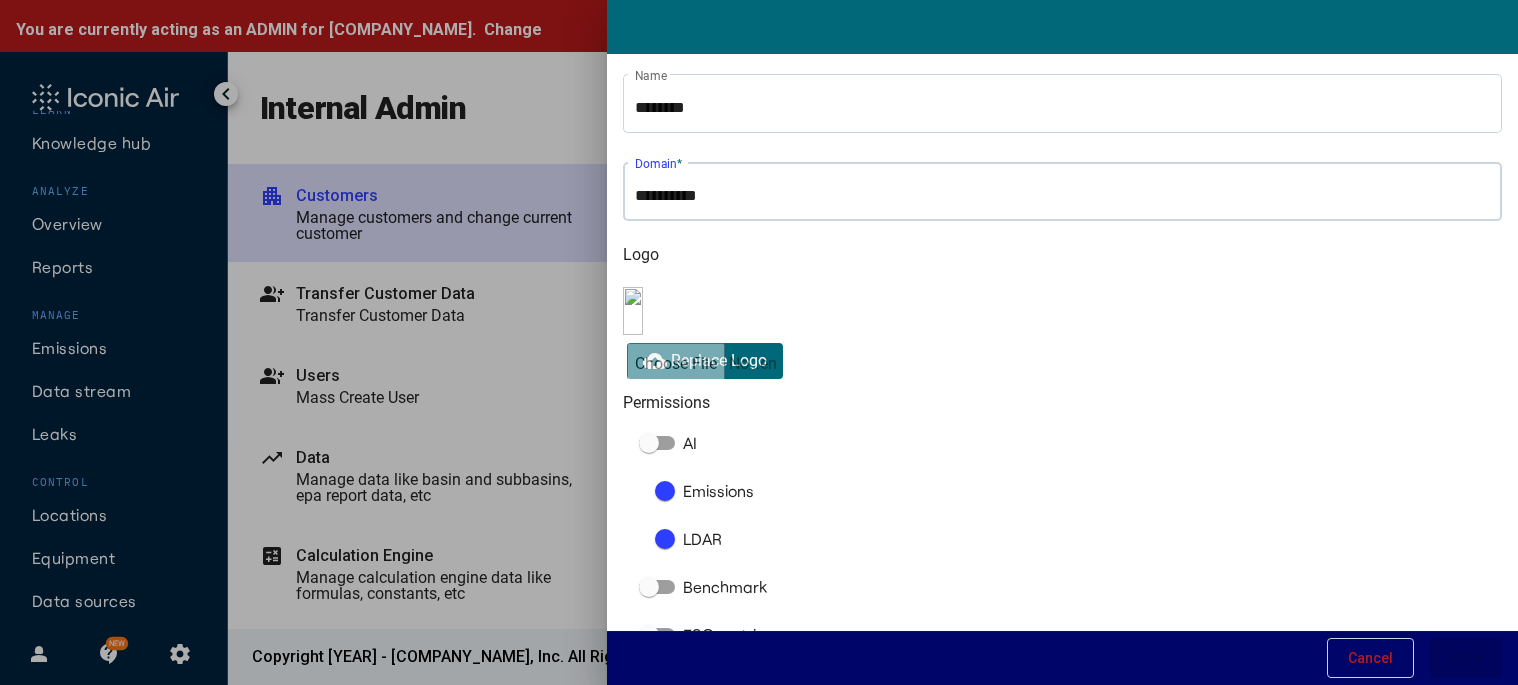 paste on "**********" 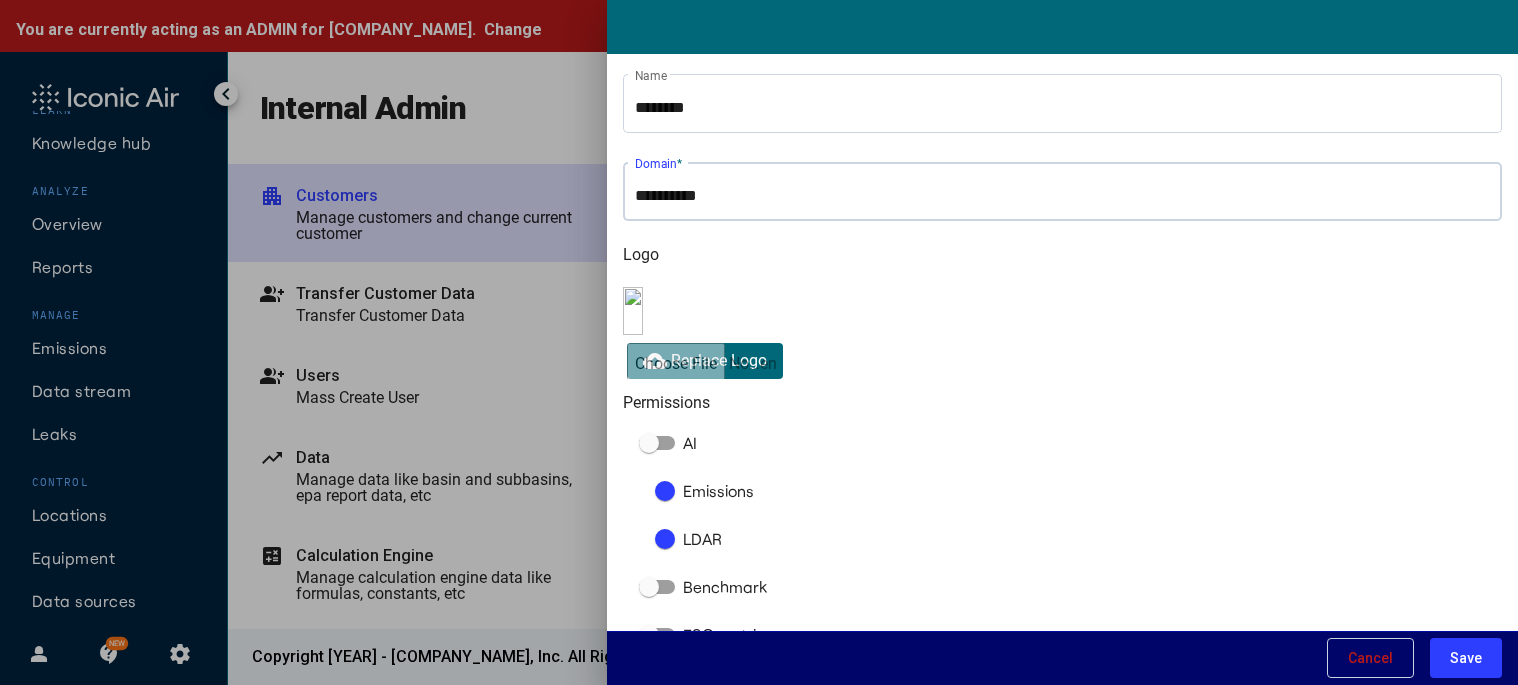 type on "**********" 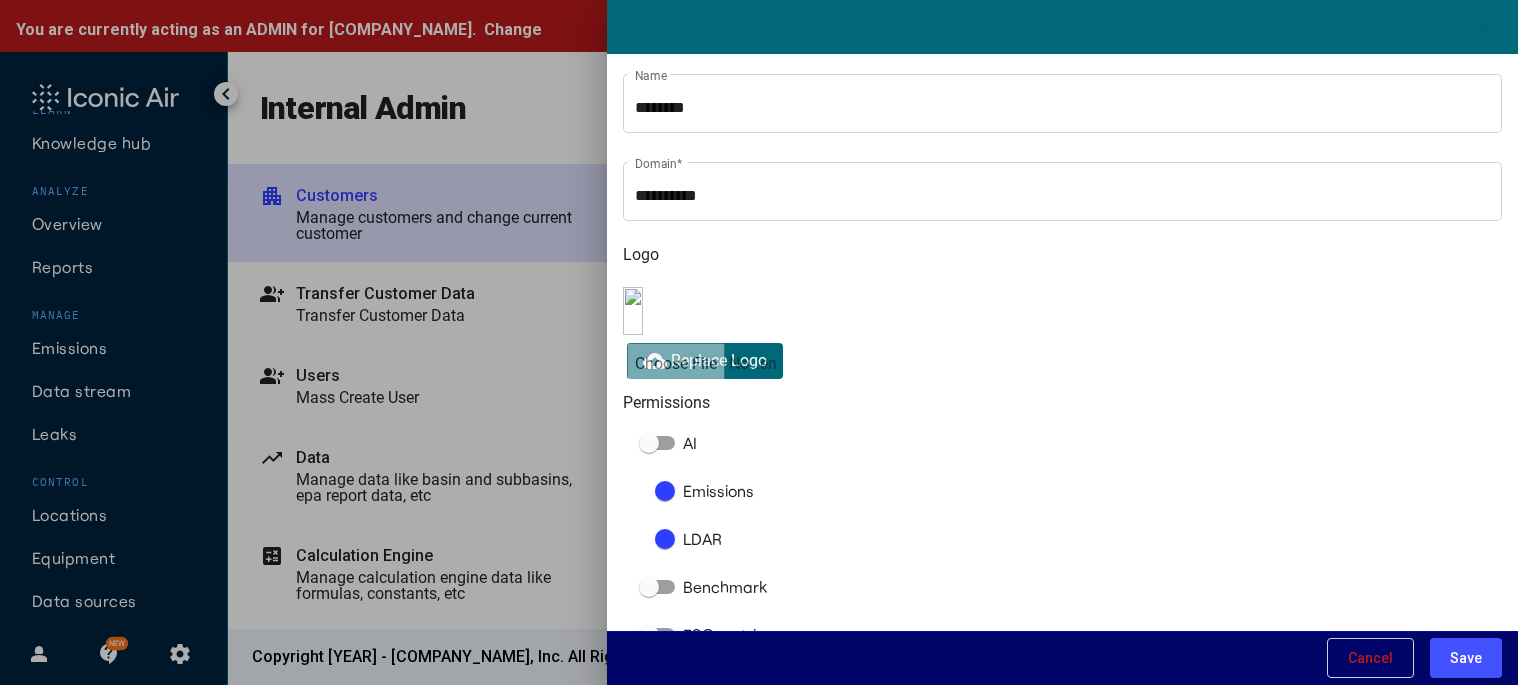 click on "Save" at bounding box center [1466, 658] 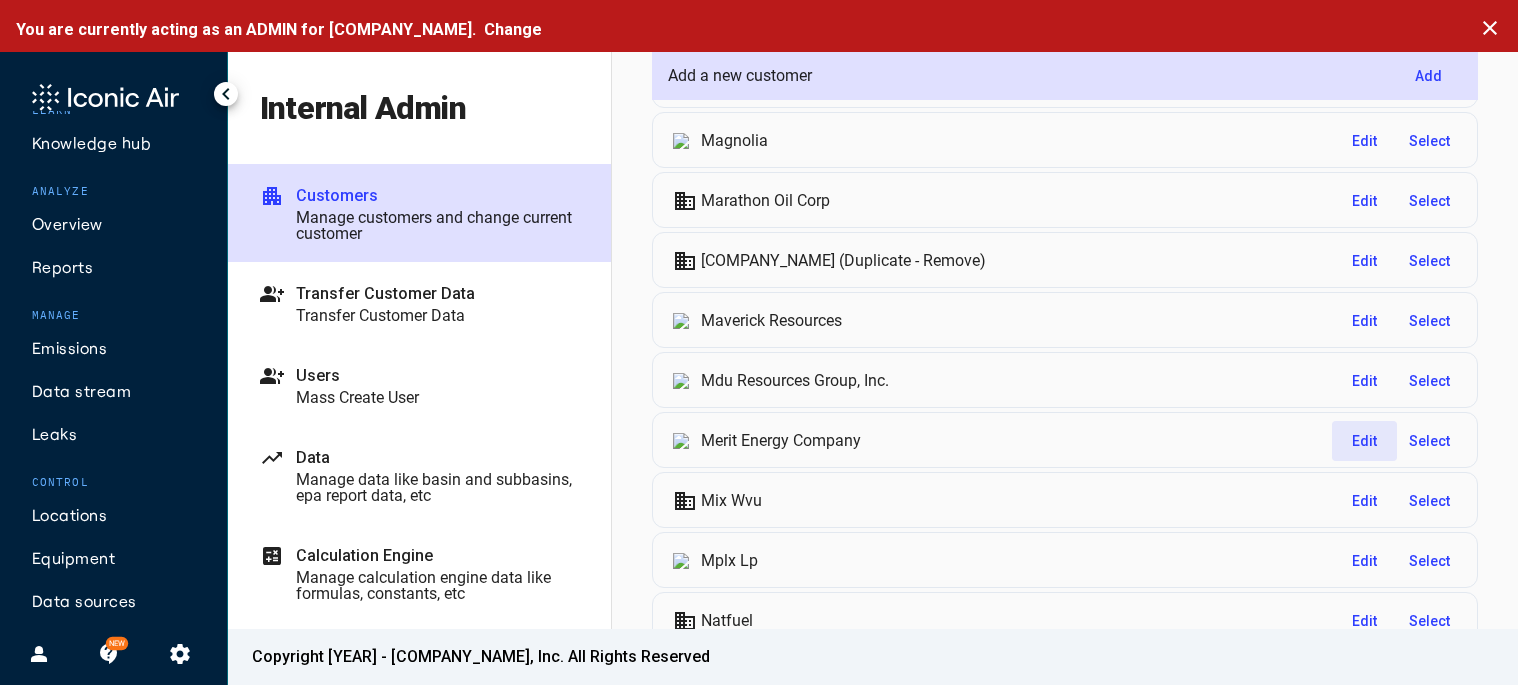 click on "Edit" 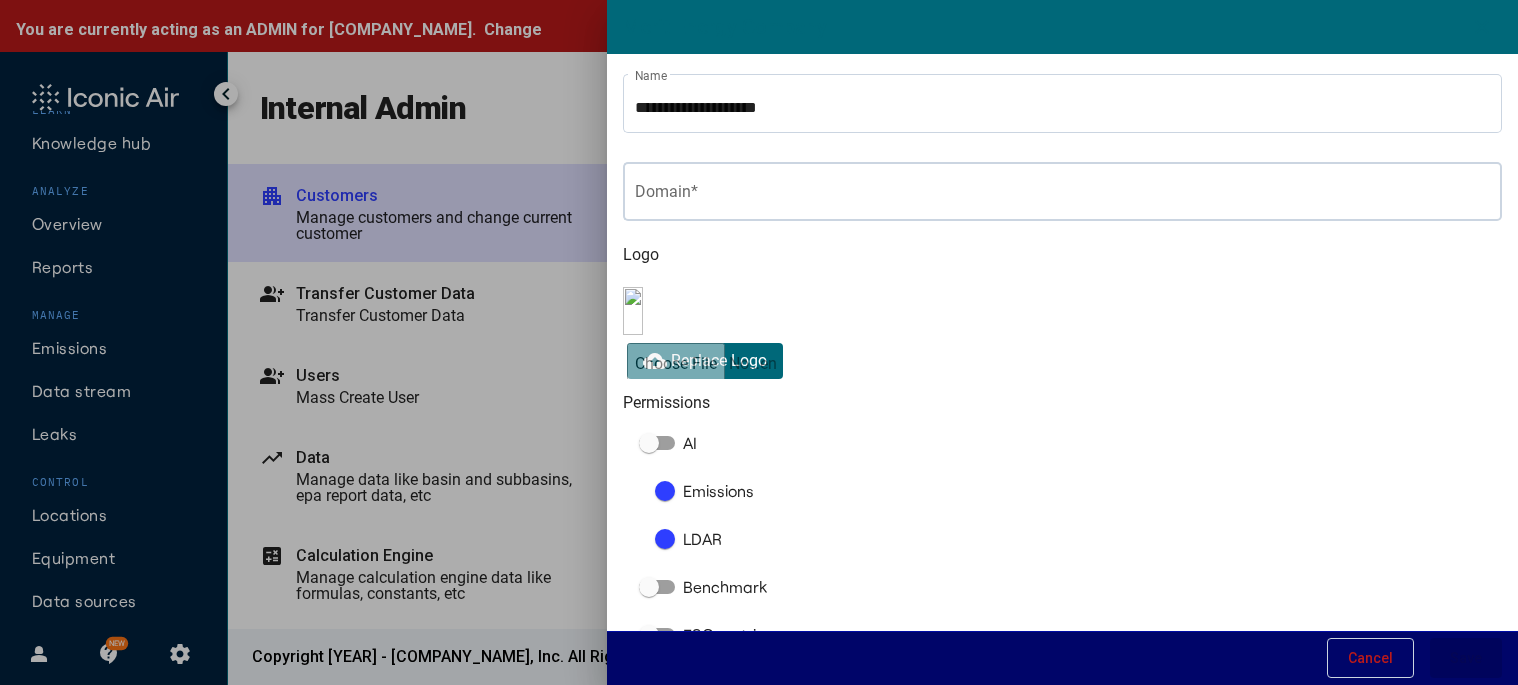click on "Domain  *" at bounding box center [1062, 189] 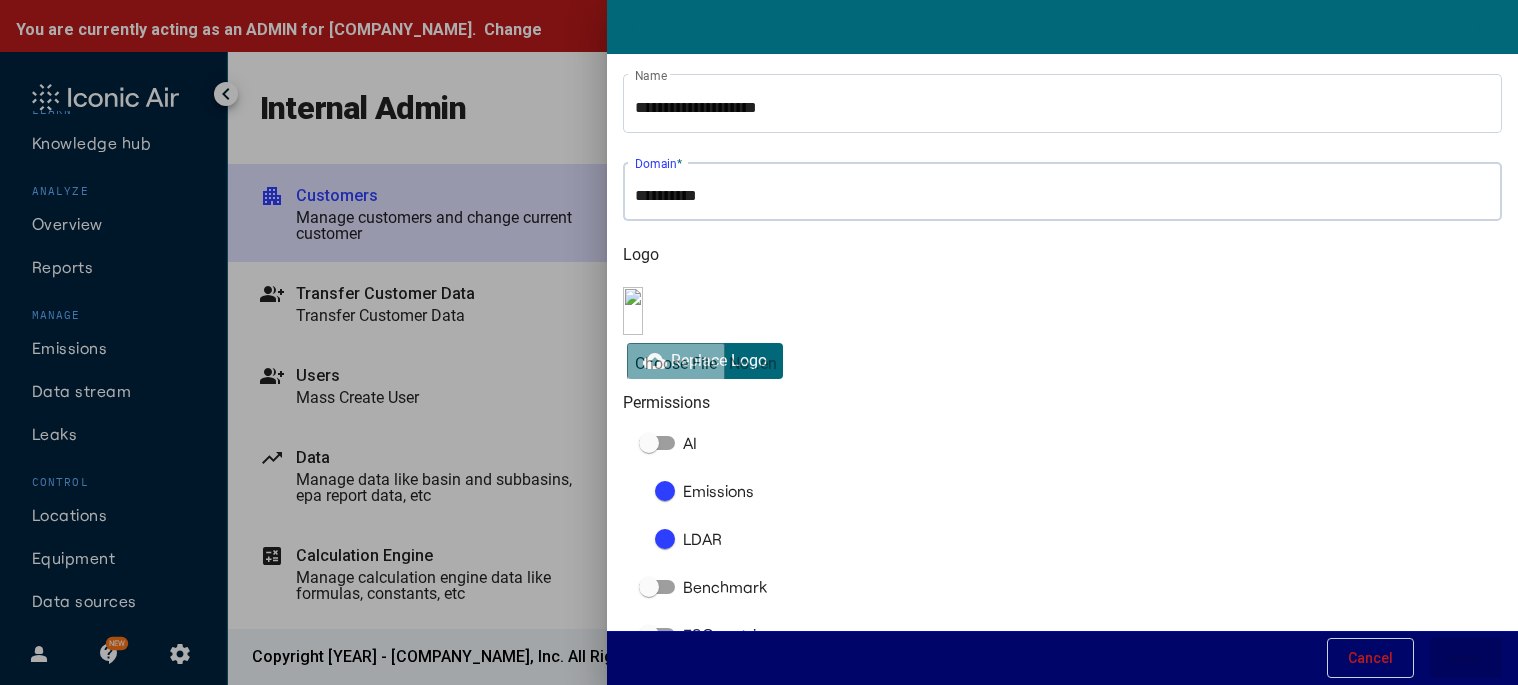 paste on "**********" 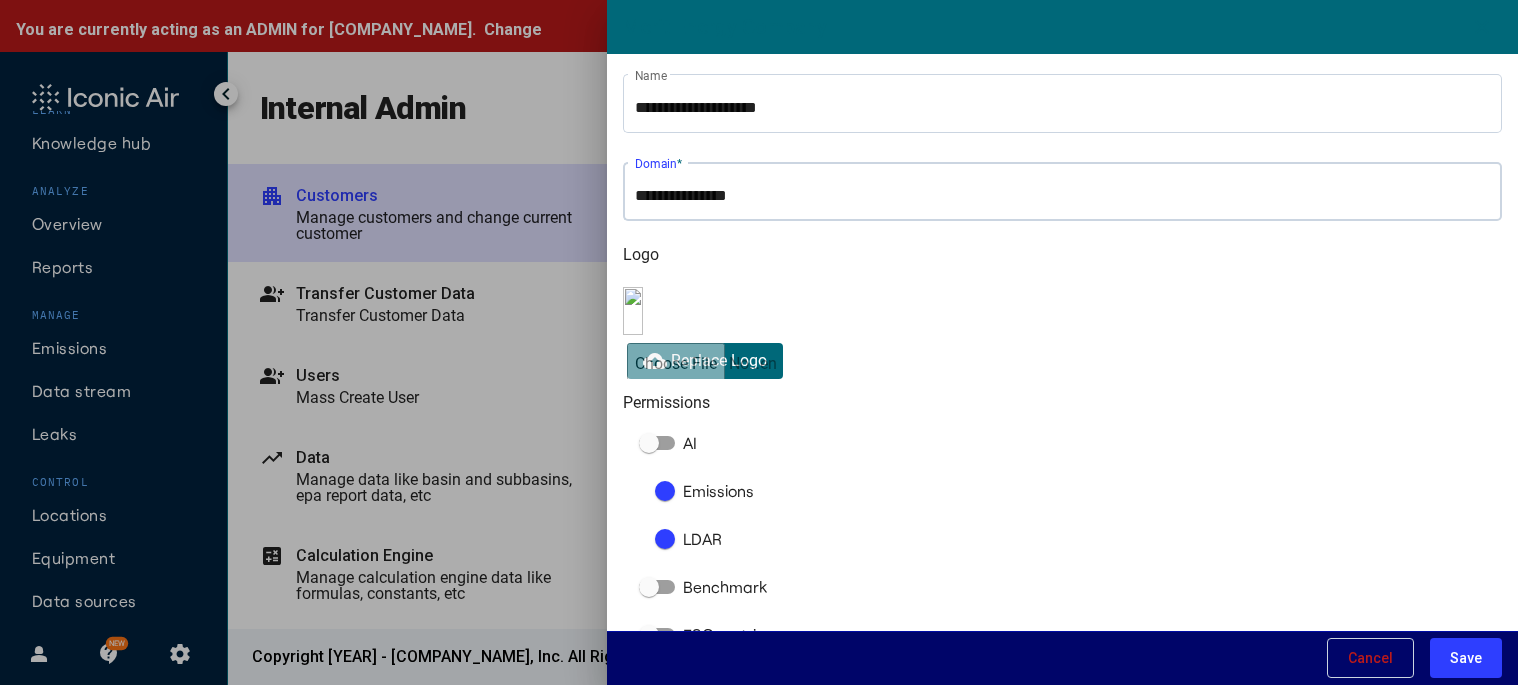 type on "**********" 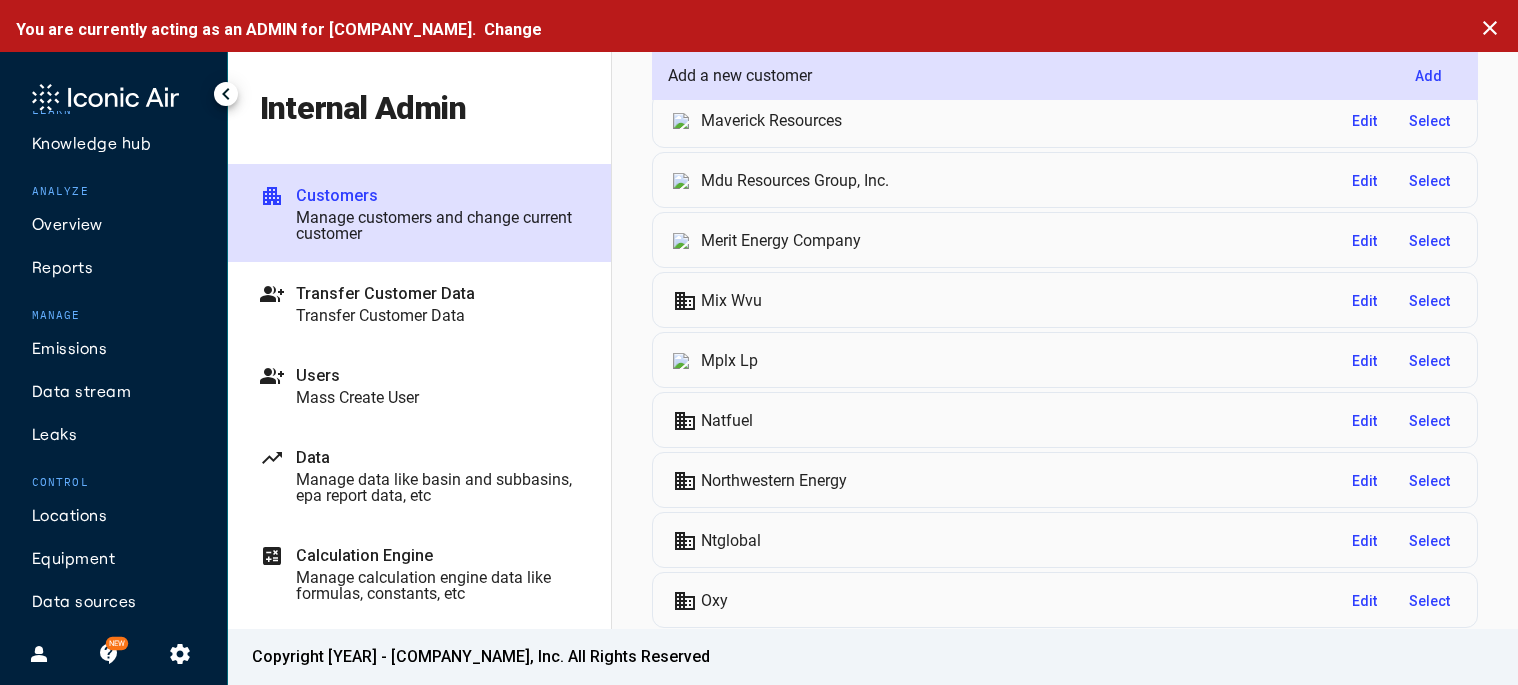 scroll, scrollTop: 4000, scrollLeft: 0, axis: vertical 